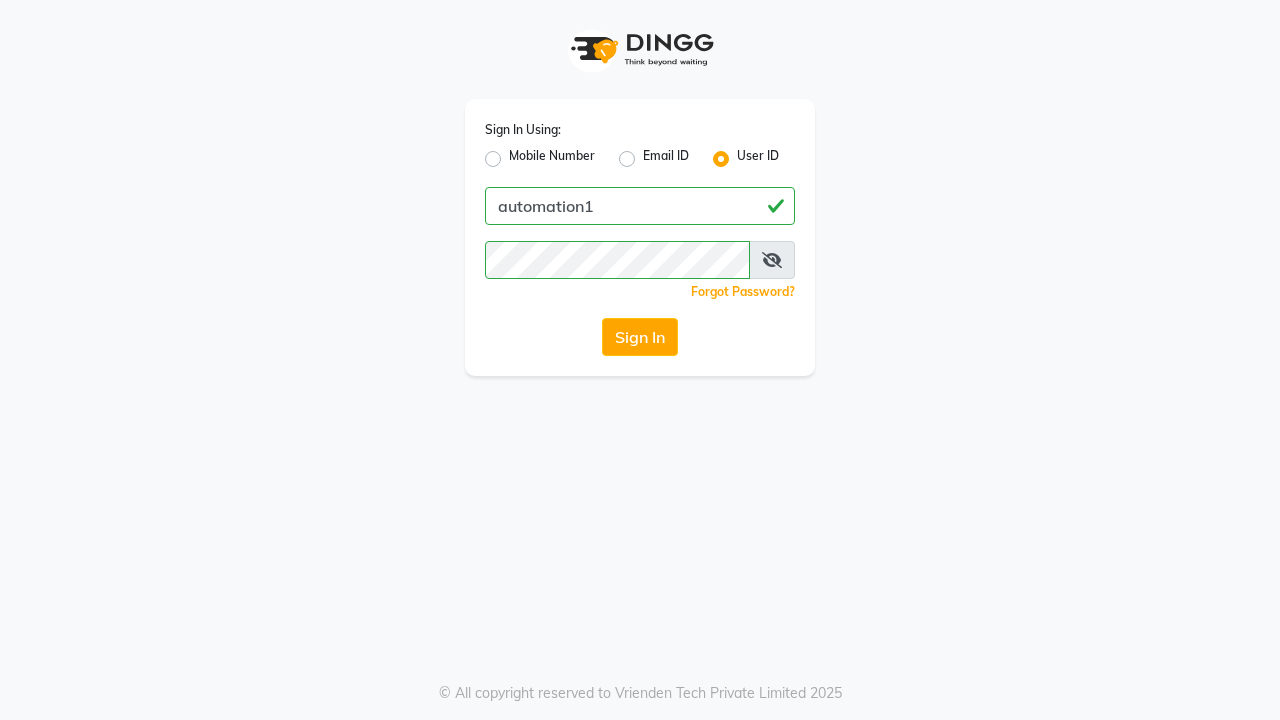scroll, scrollTop: 0, scrollLeft: 0, axis: both 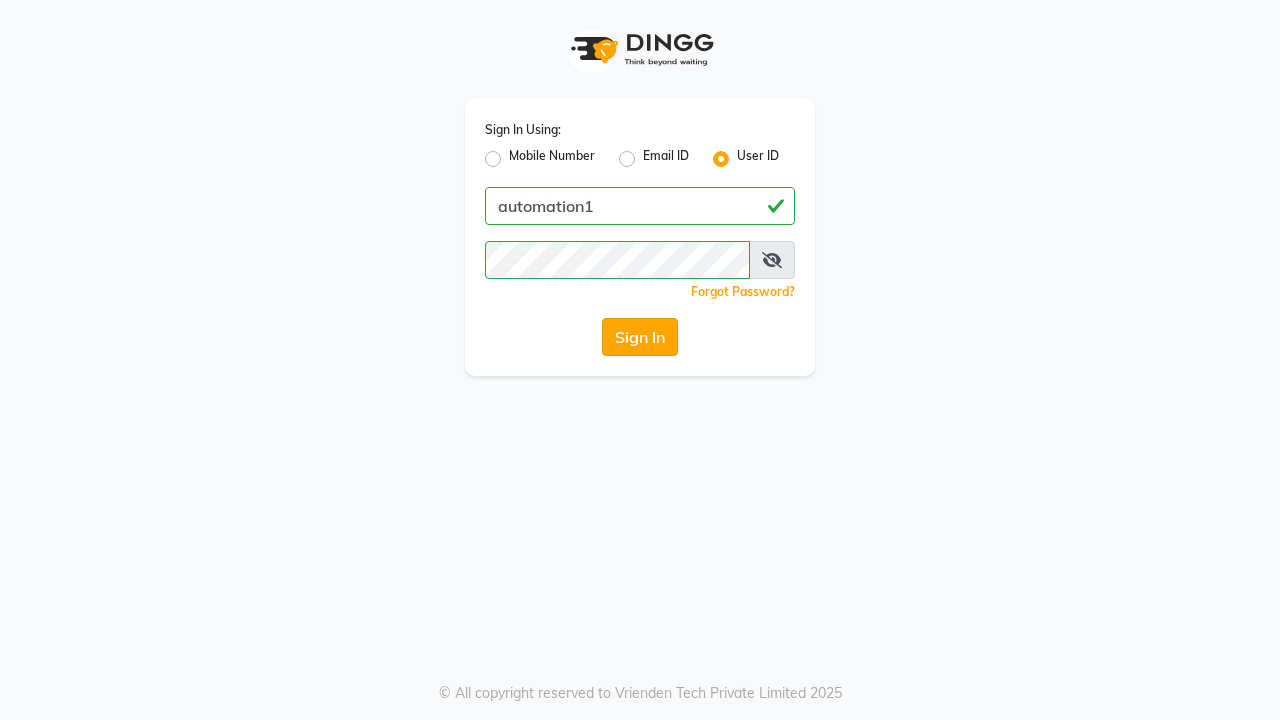 click on "Sign In" 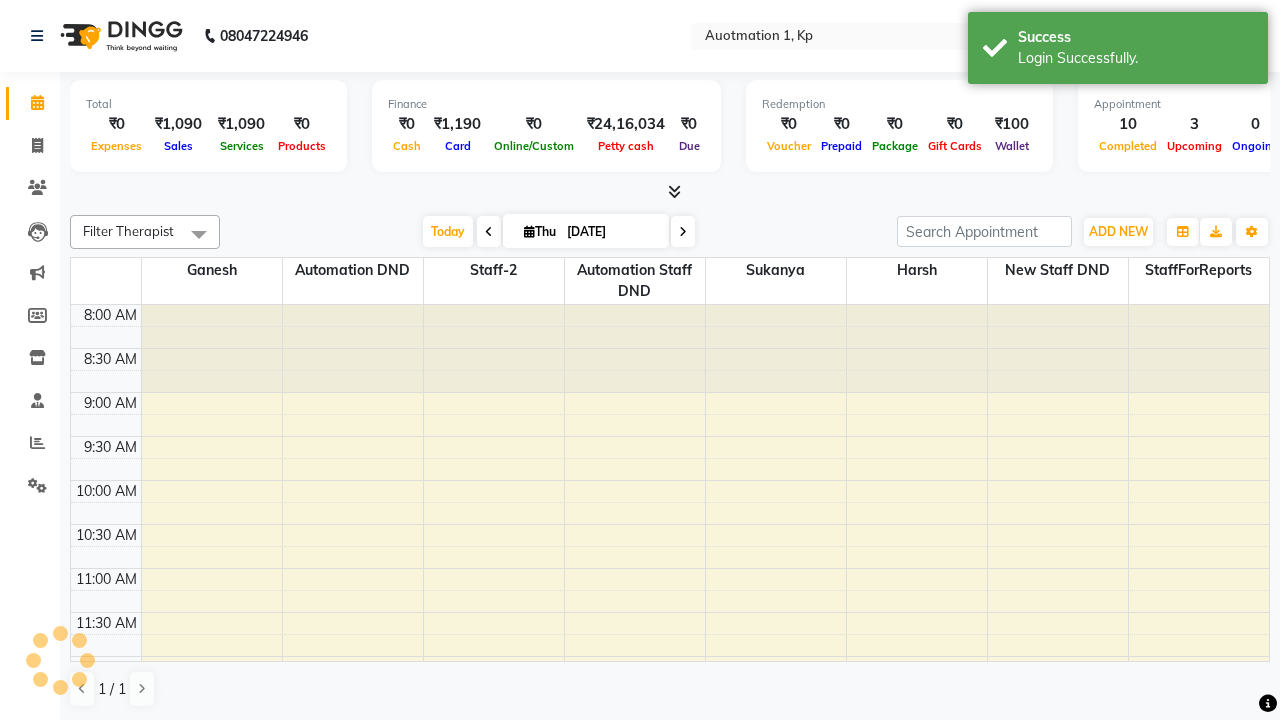 select on "en" 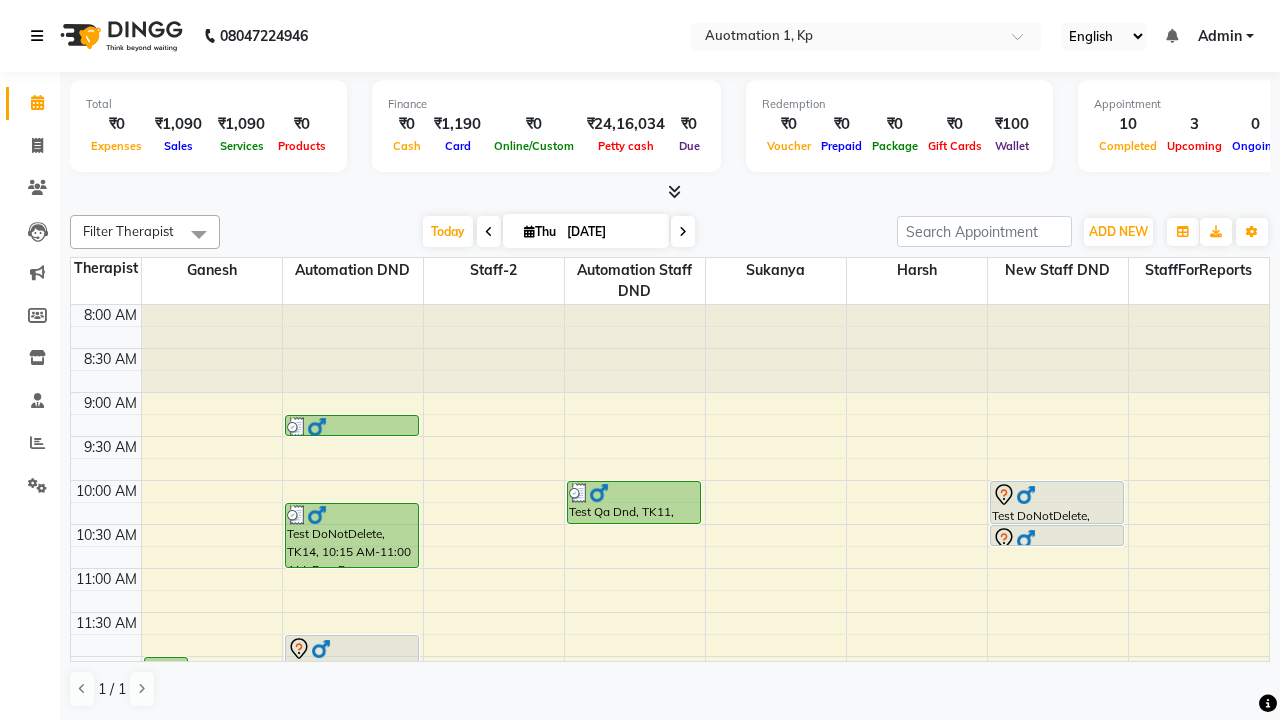 click at bounding box center [37, 36] 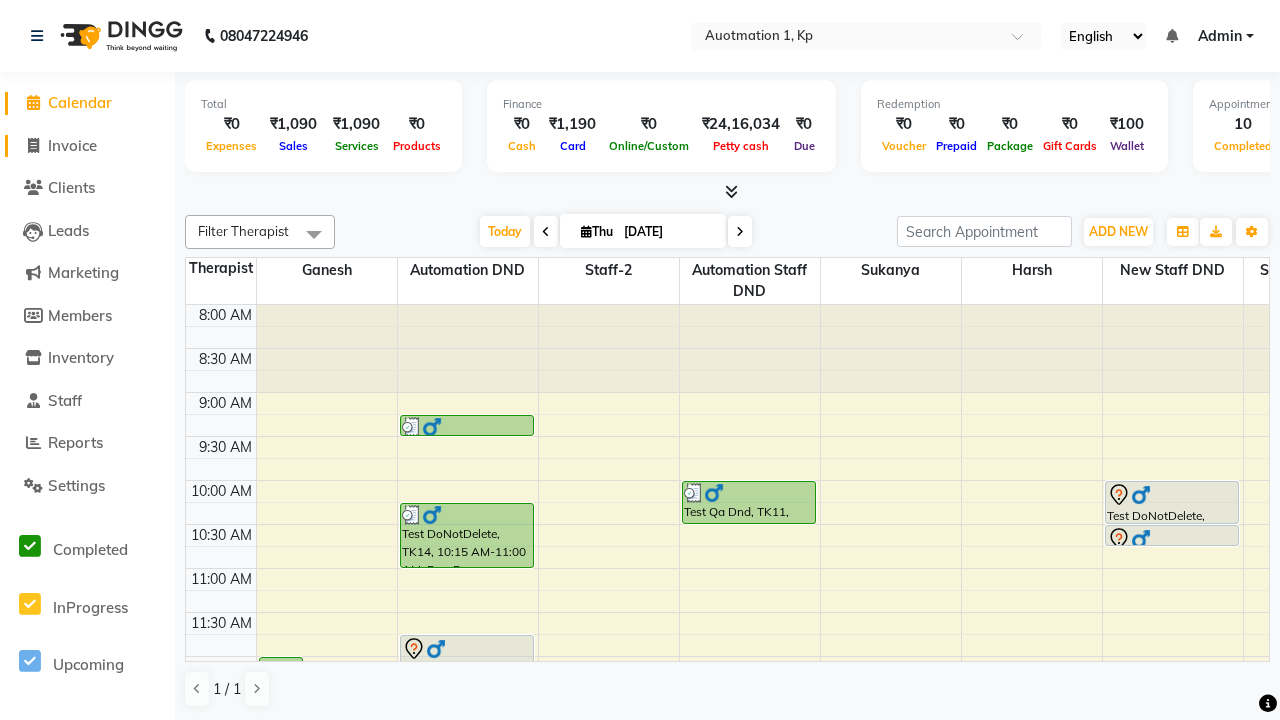 click on "Invoice" 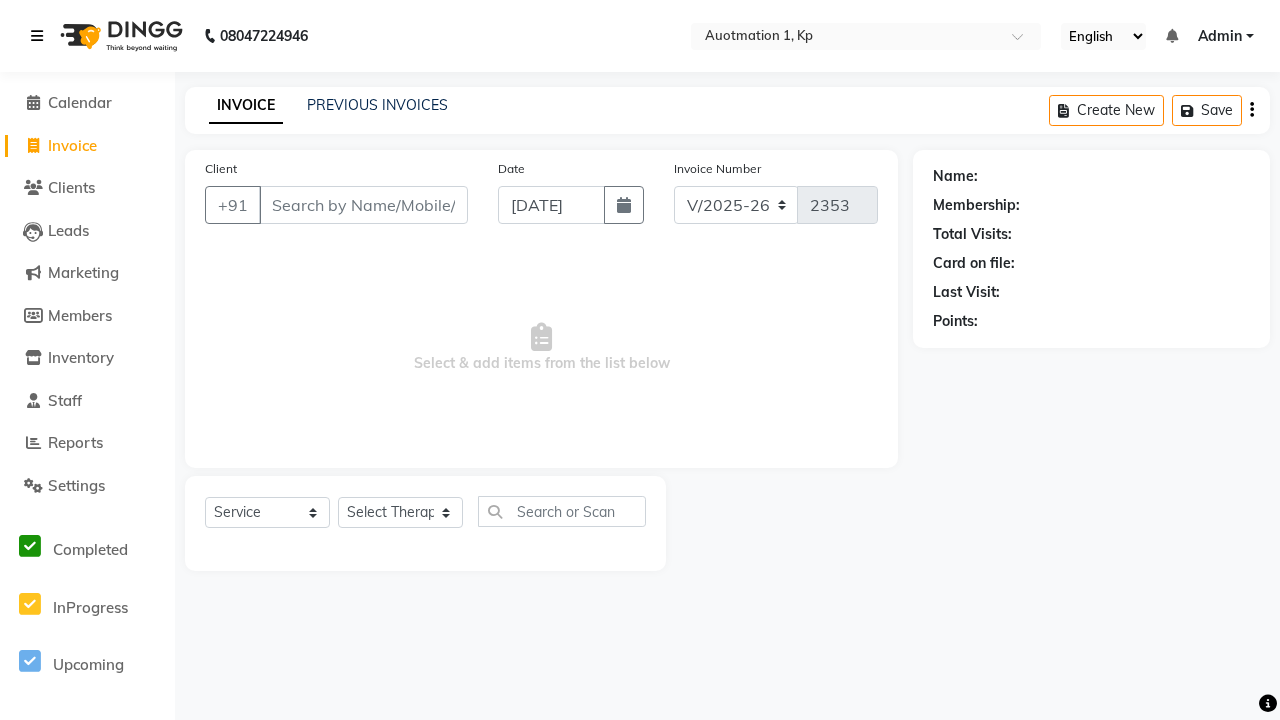 click at bounding box center (37, 36) 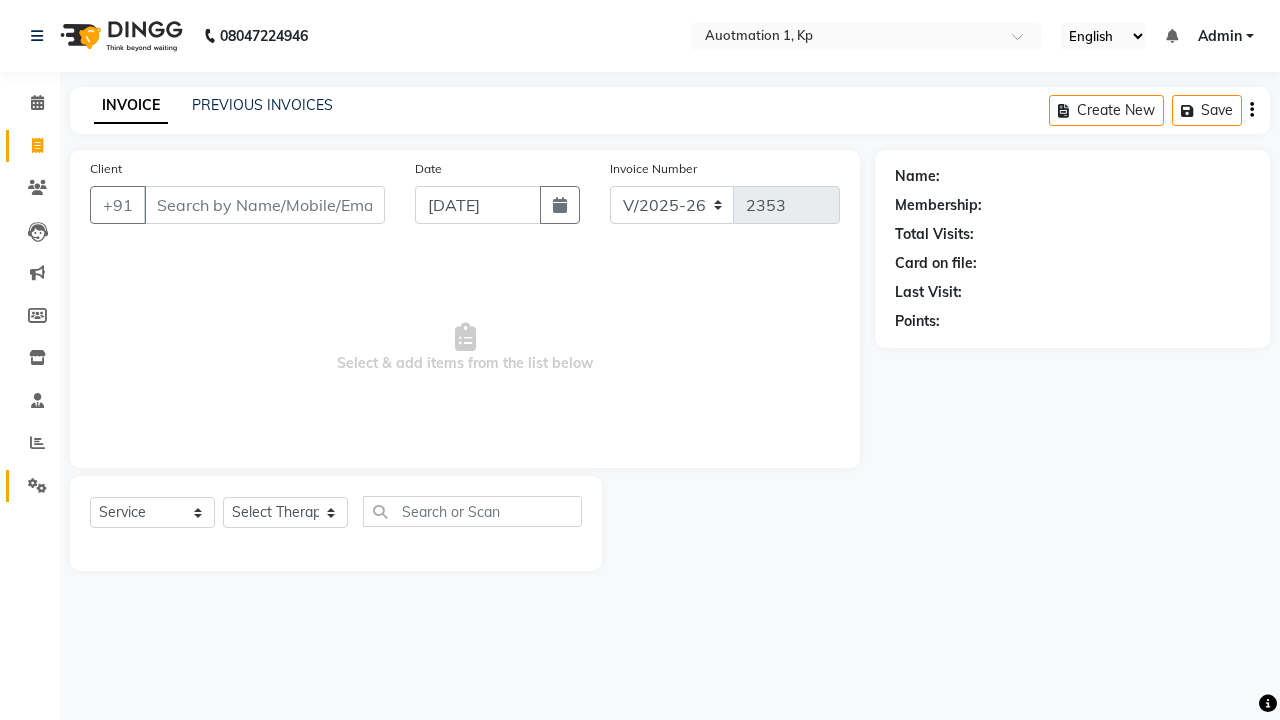 click 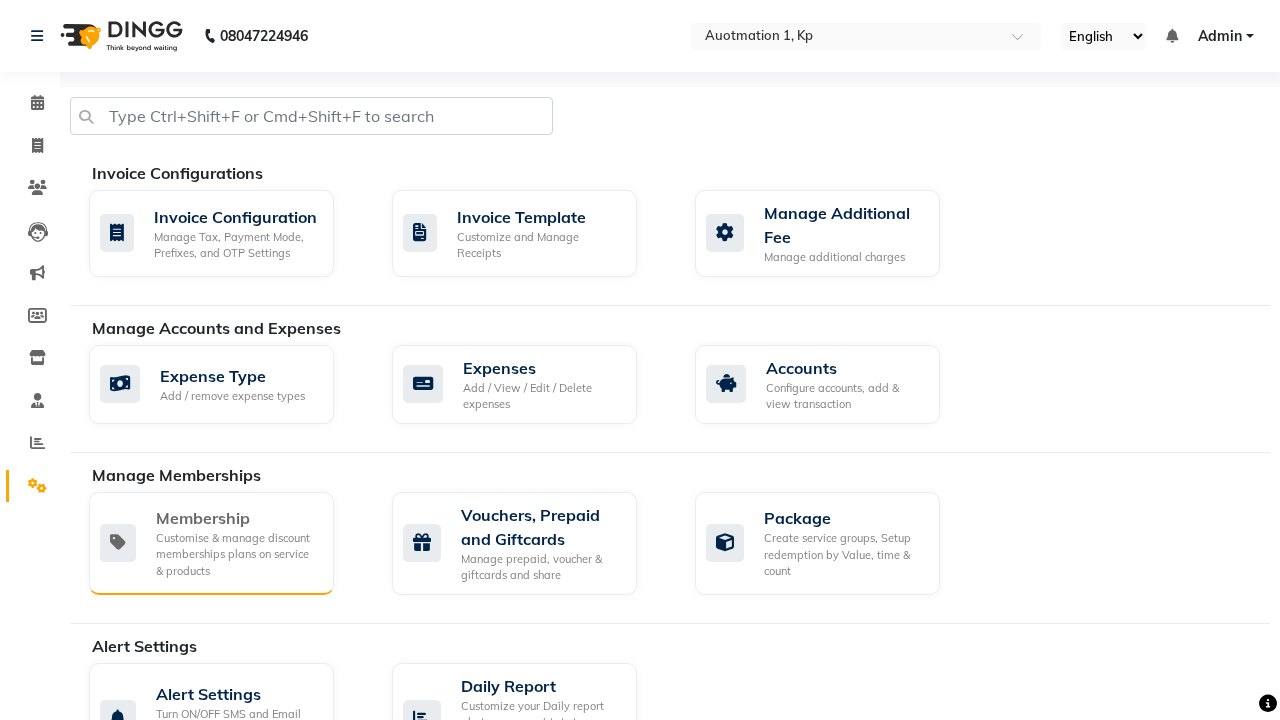 click on "Membership" 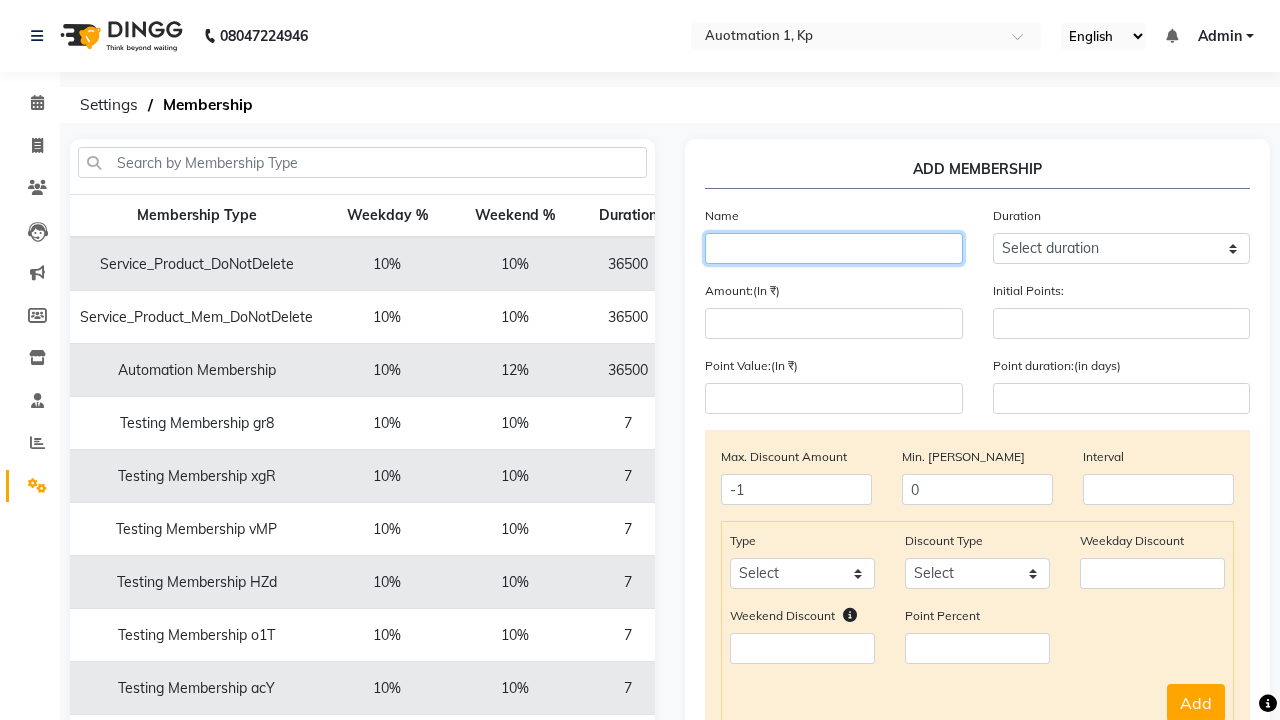 type on "Testing Membership tTO" 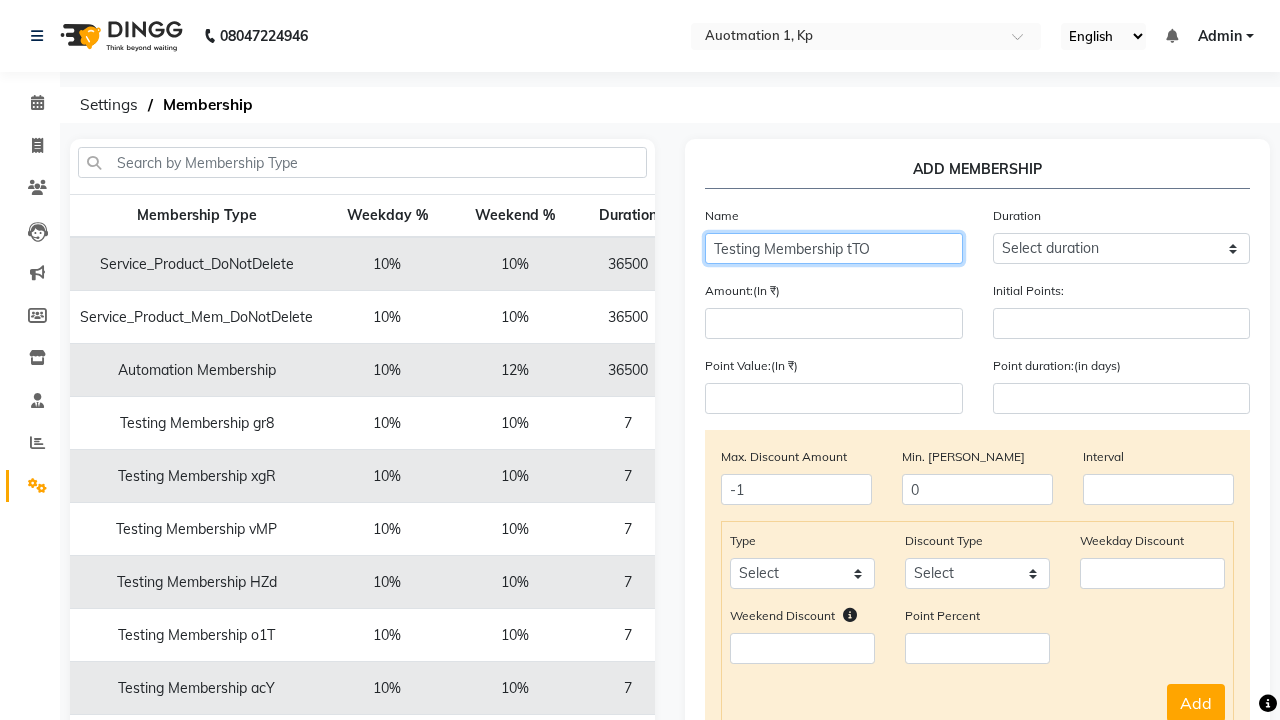 select on "1: 7" 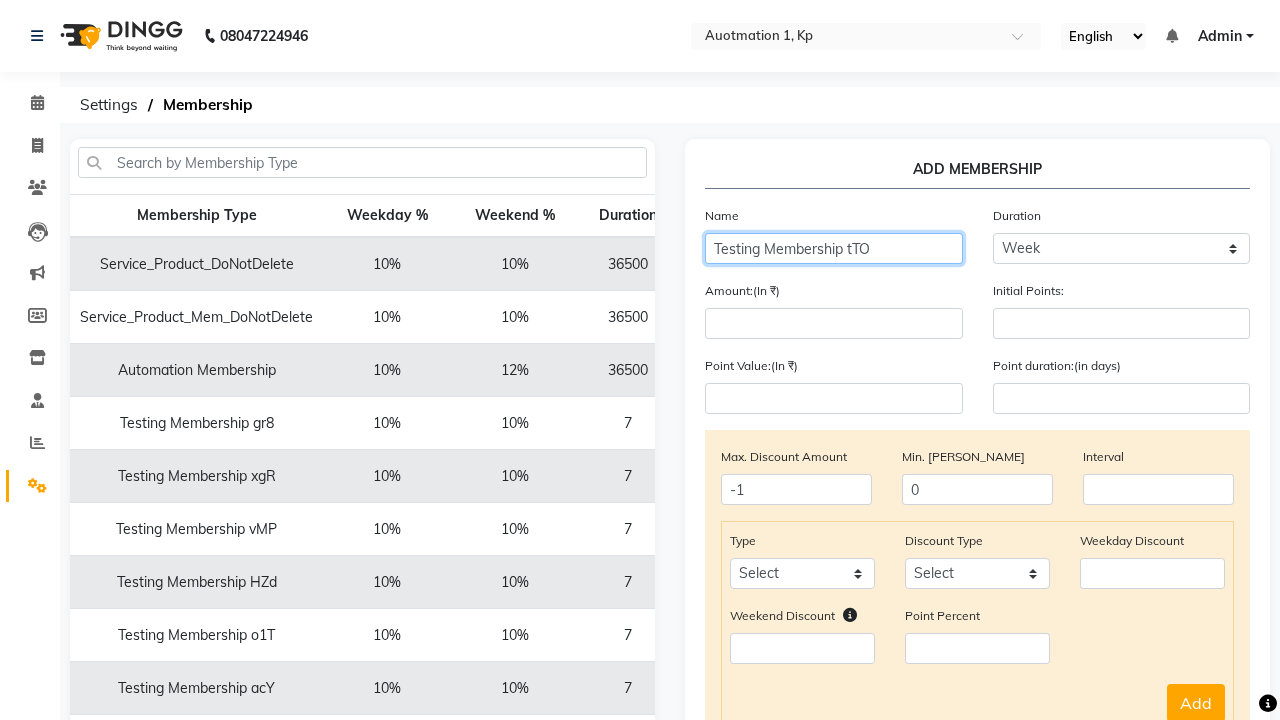 type on "7" 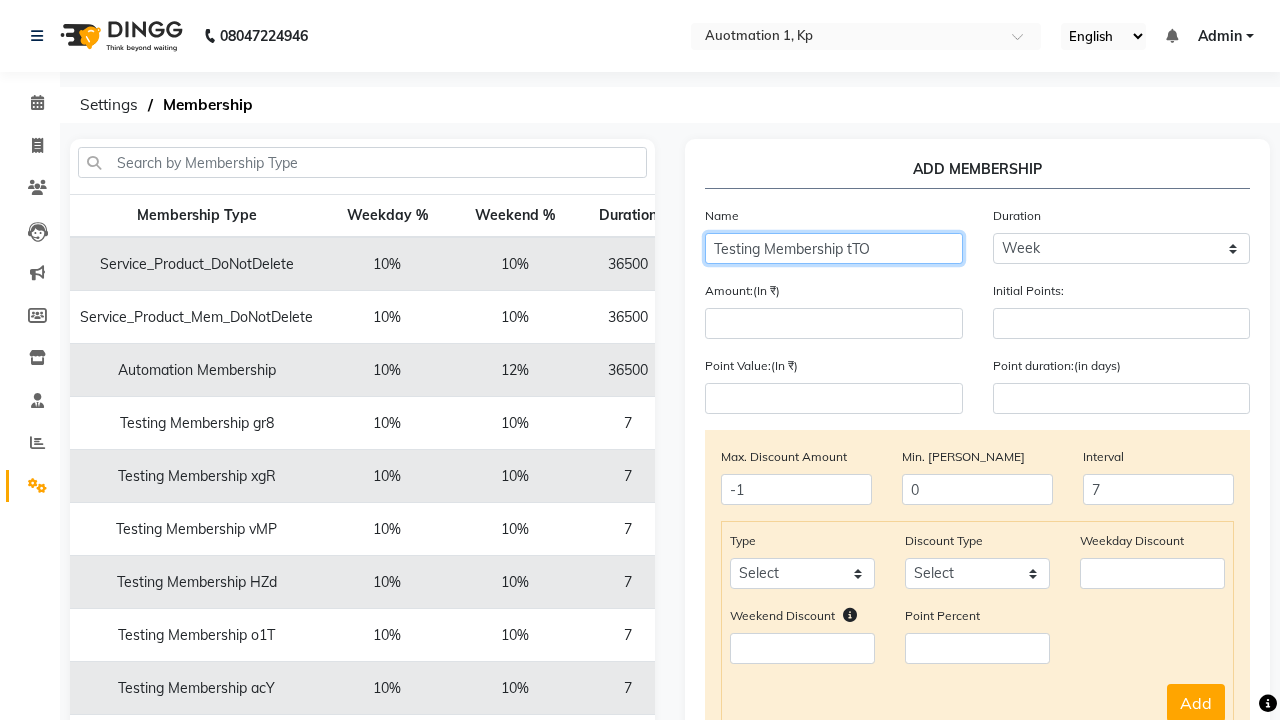 type on "Testing Membership tTO" 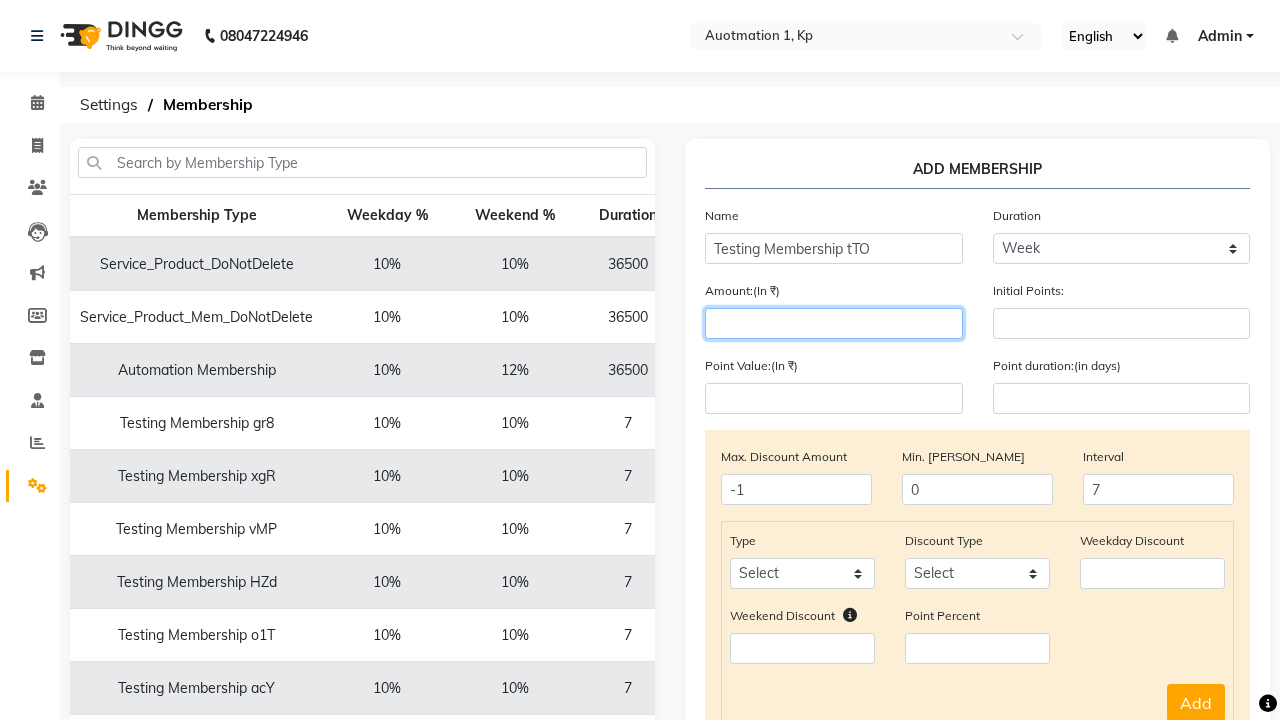 type on "1000" 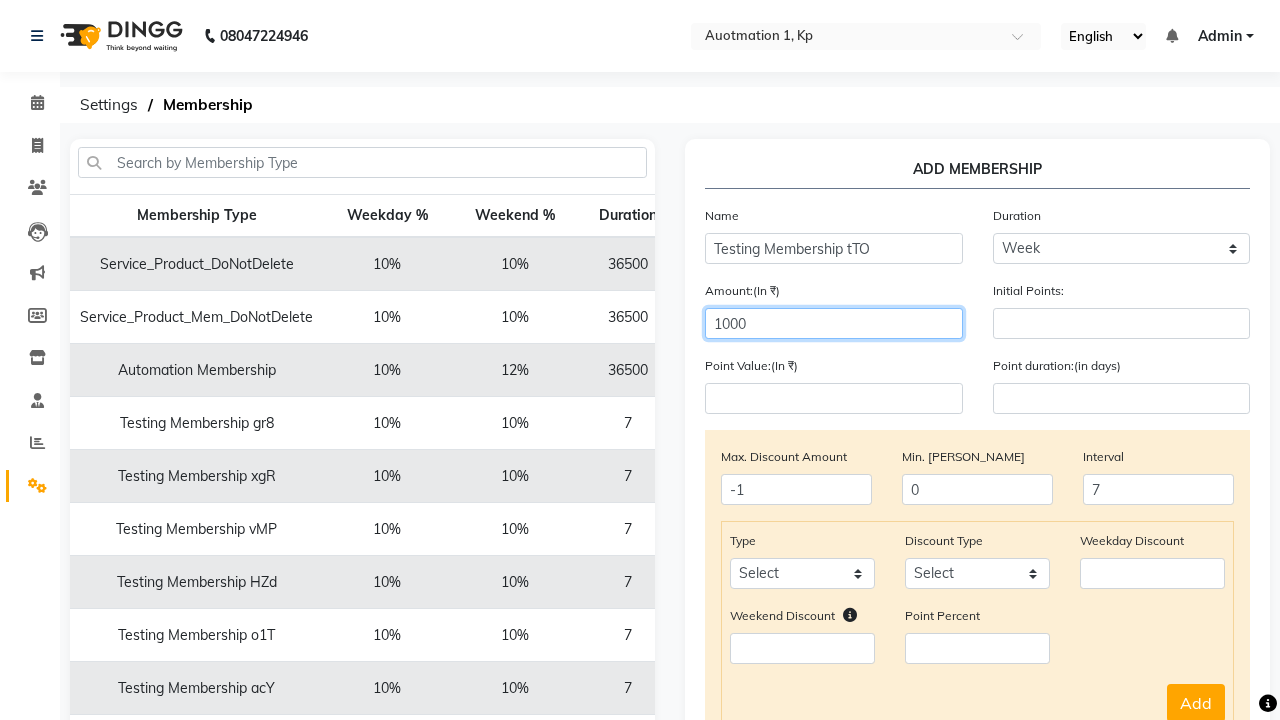 select on "service" 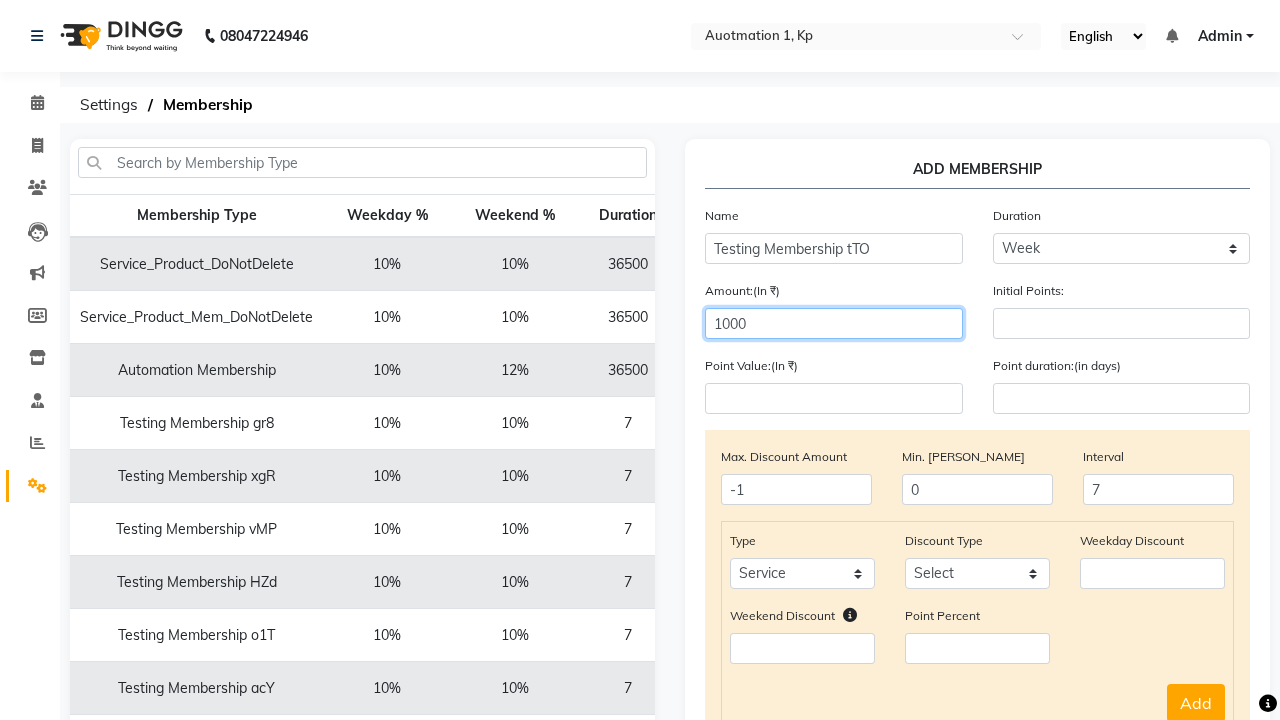 select on "Percent" 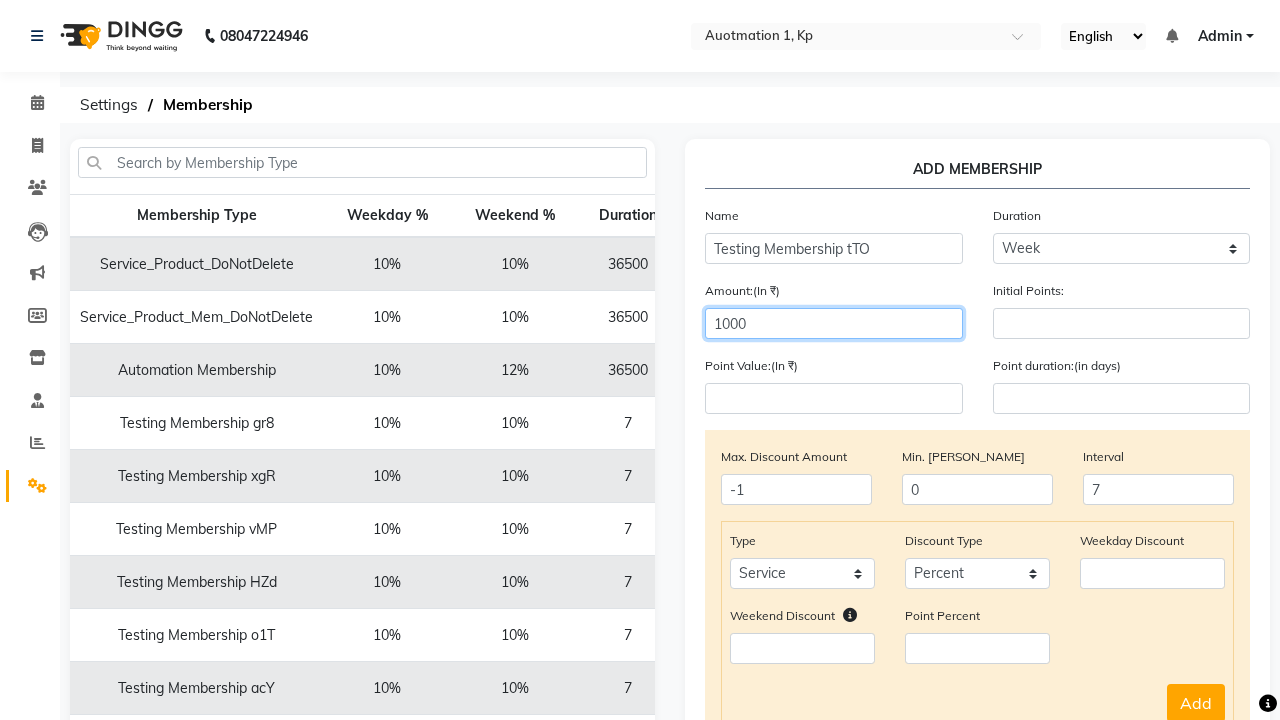 type on "1000" 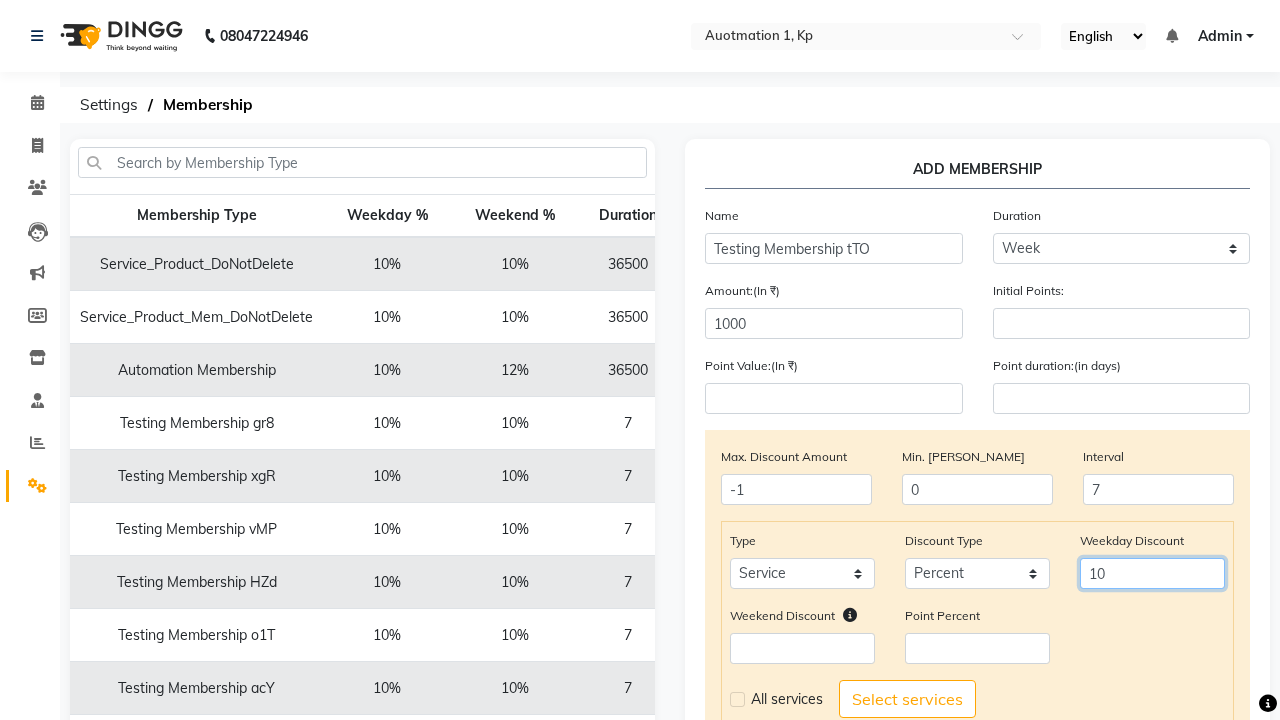 type on "10" 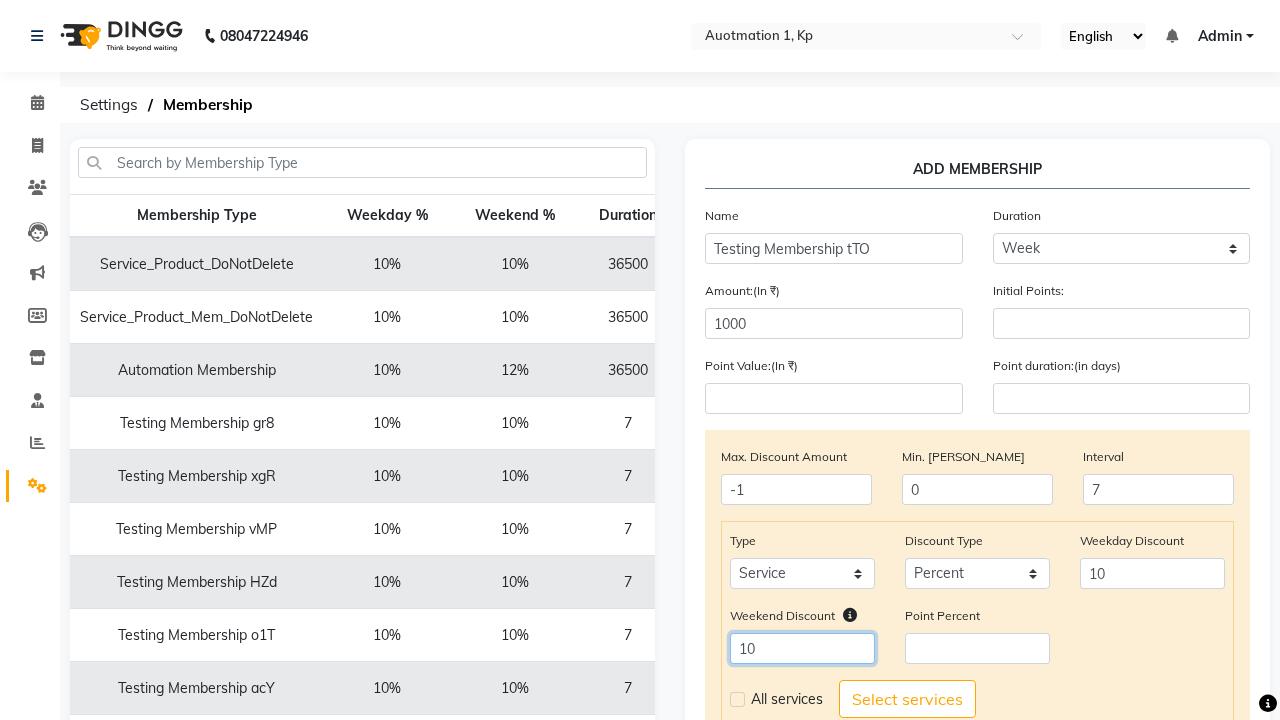 type on "10" 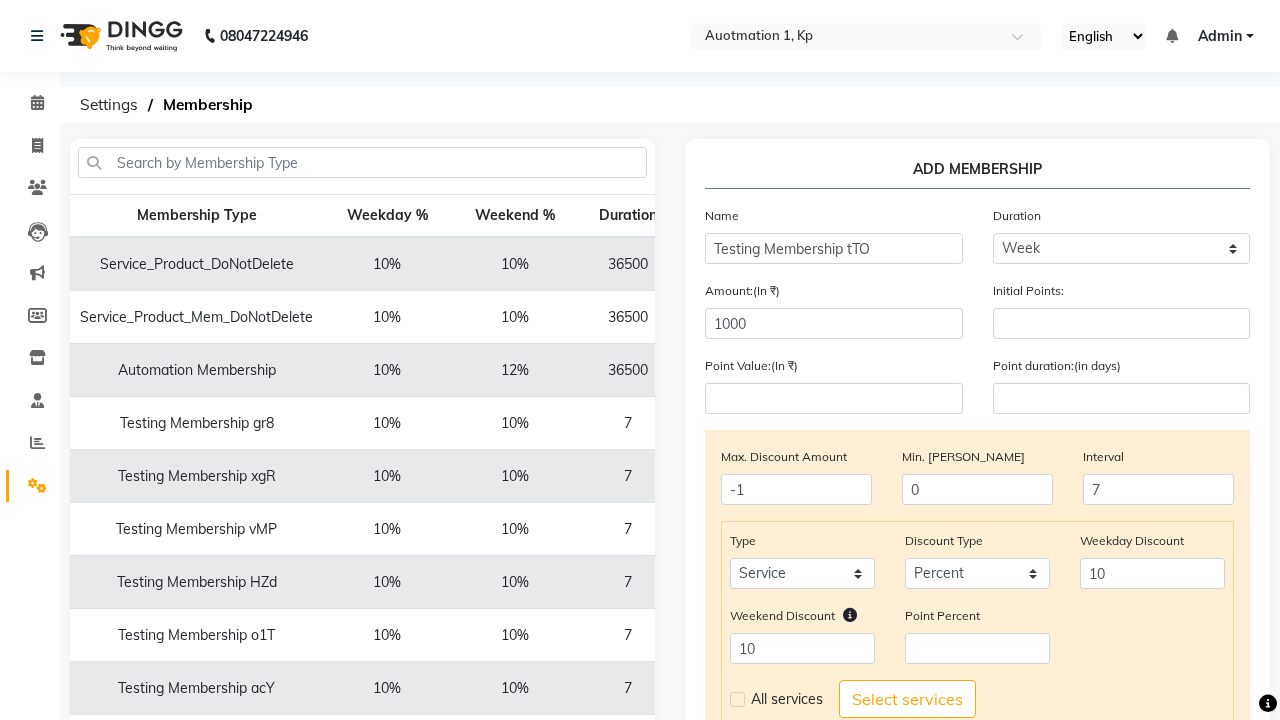 click 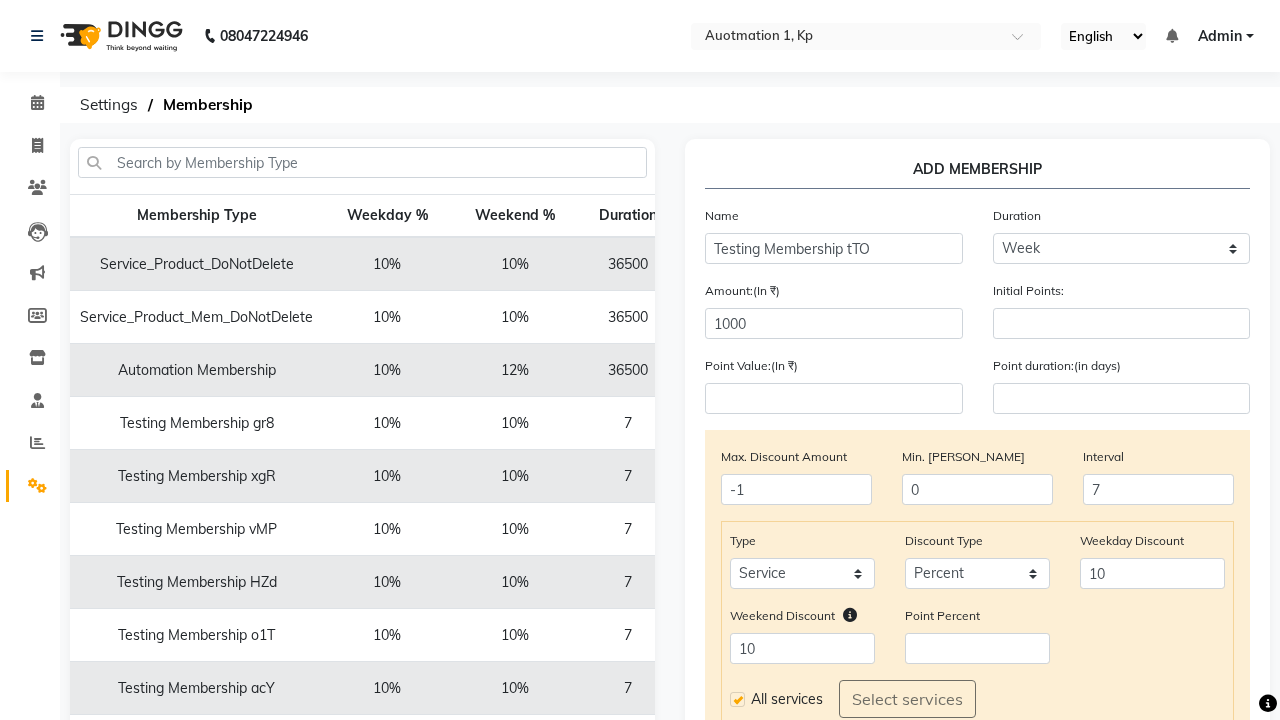 click on "Add" 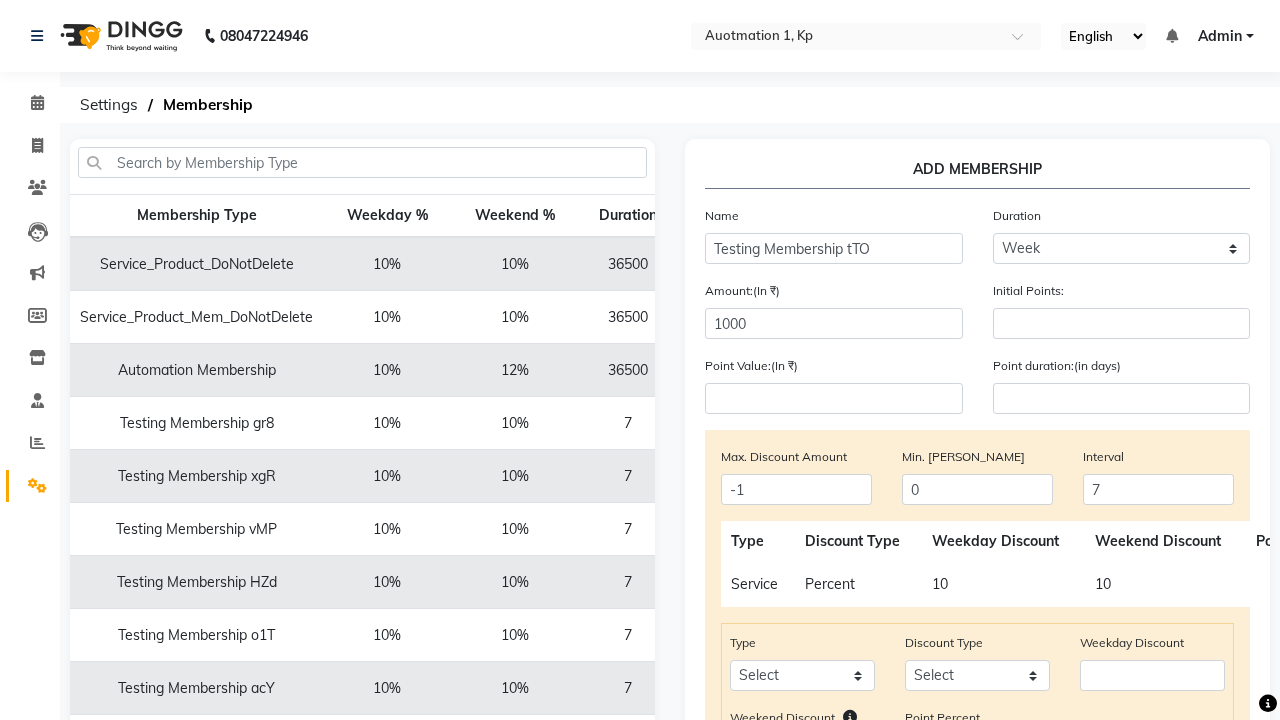 scroll, scrollTop: 334, scrollLeft: 0, axis: vertical 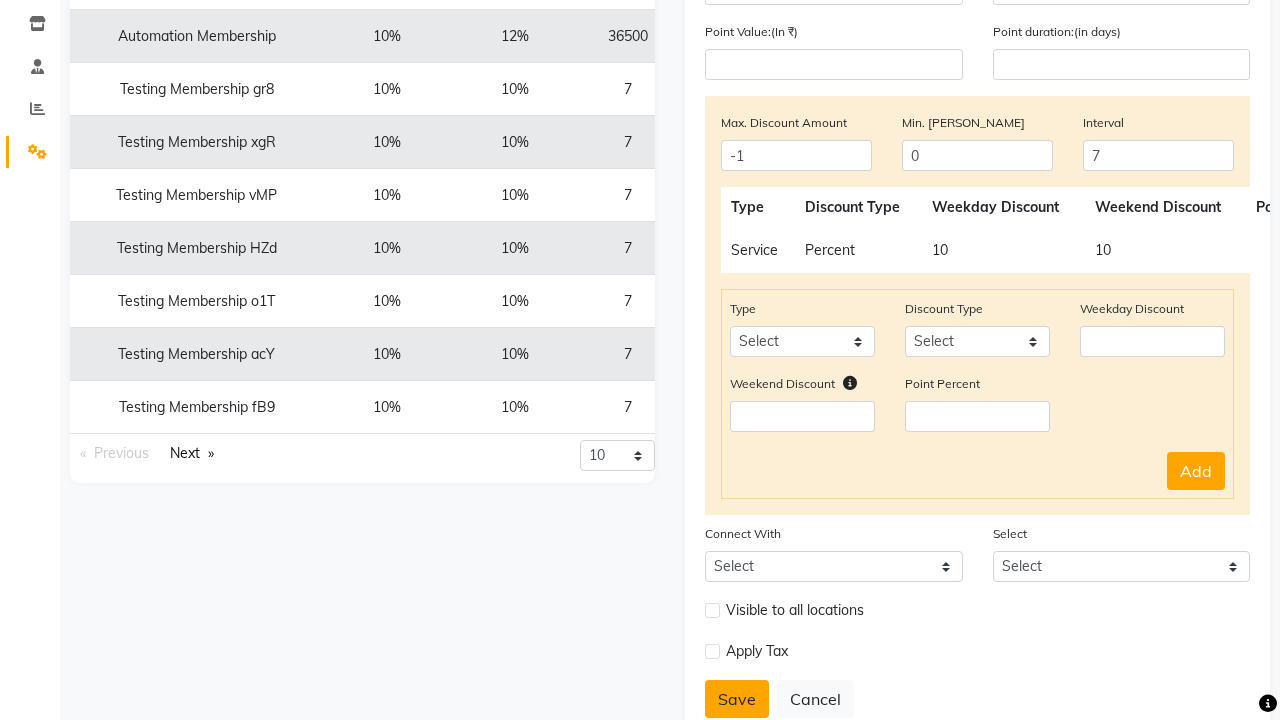 click on "Save" 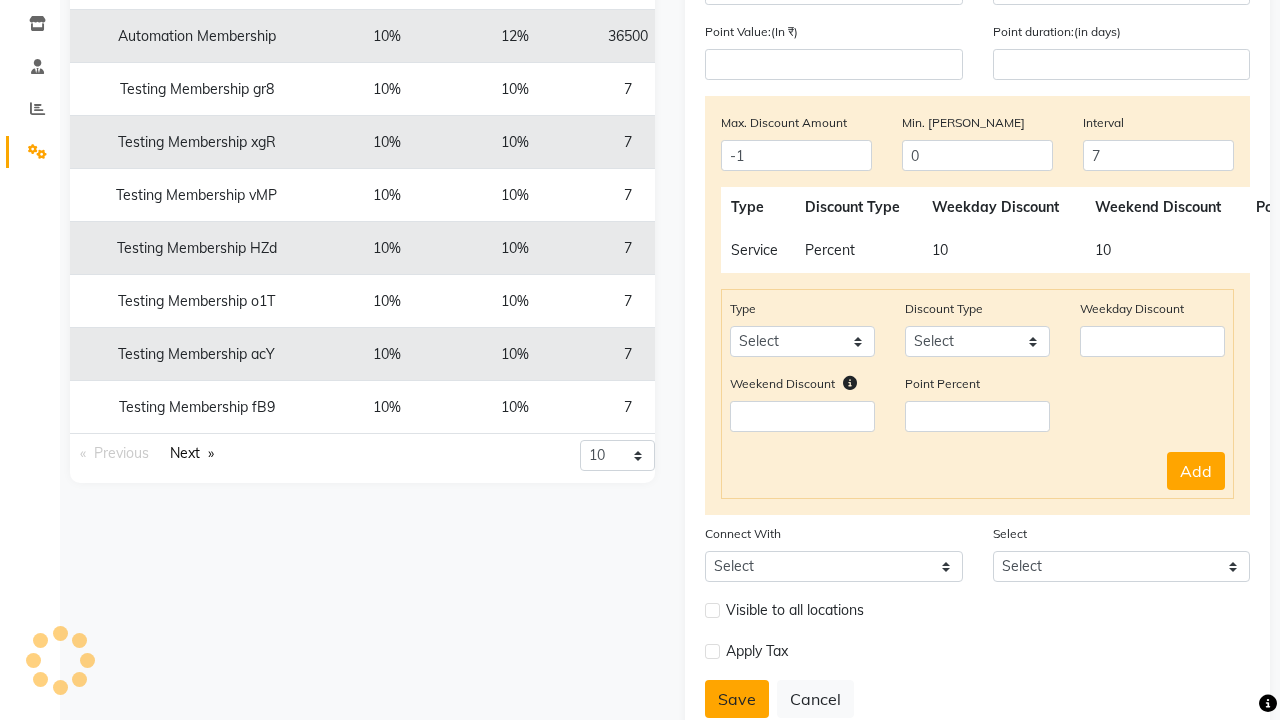 type 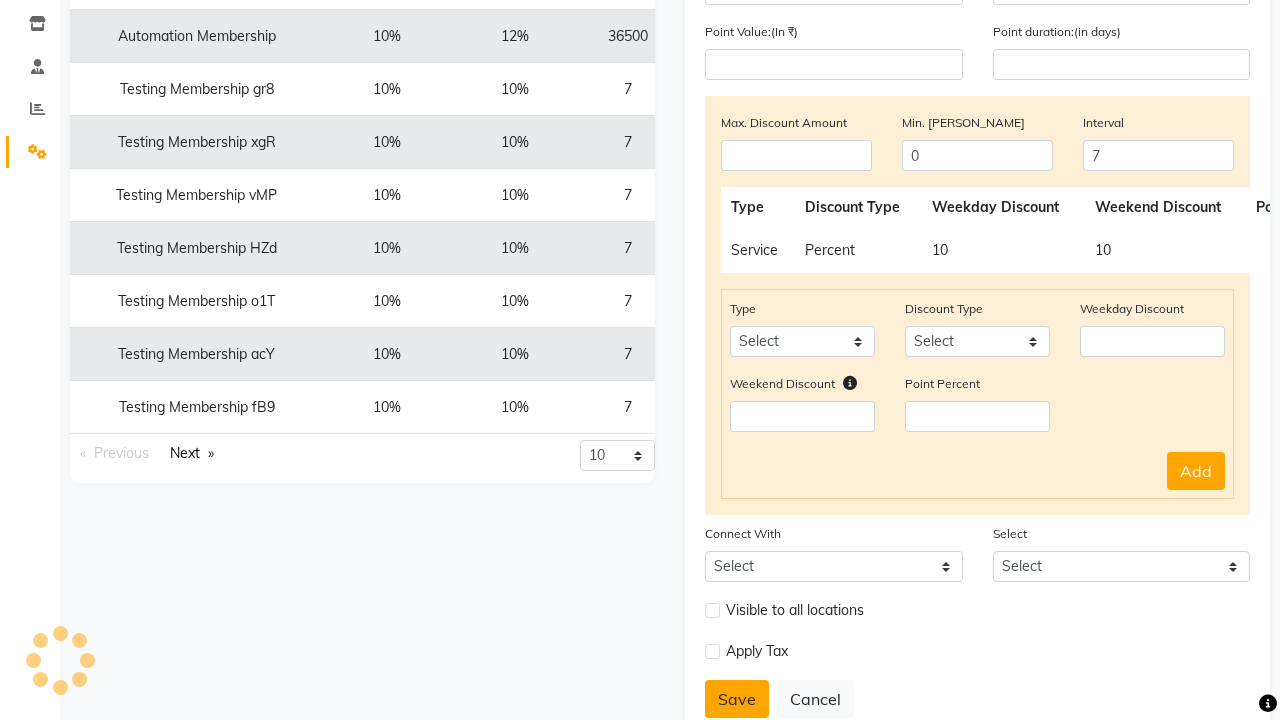 type on "0" 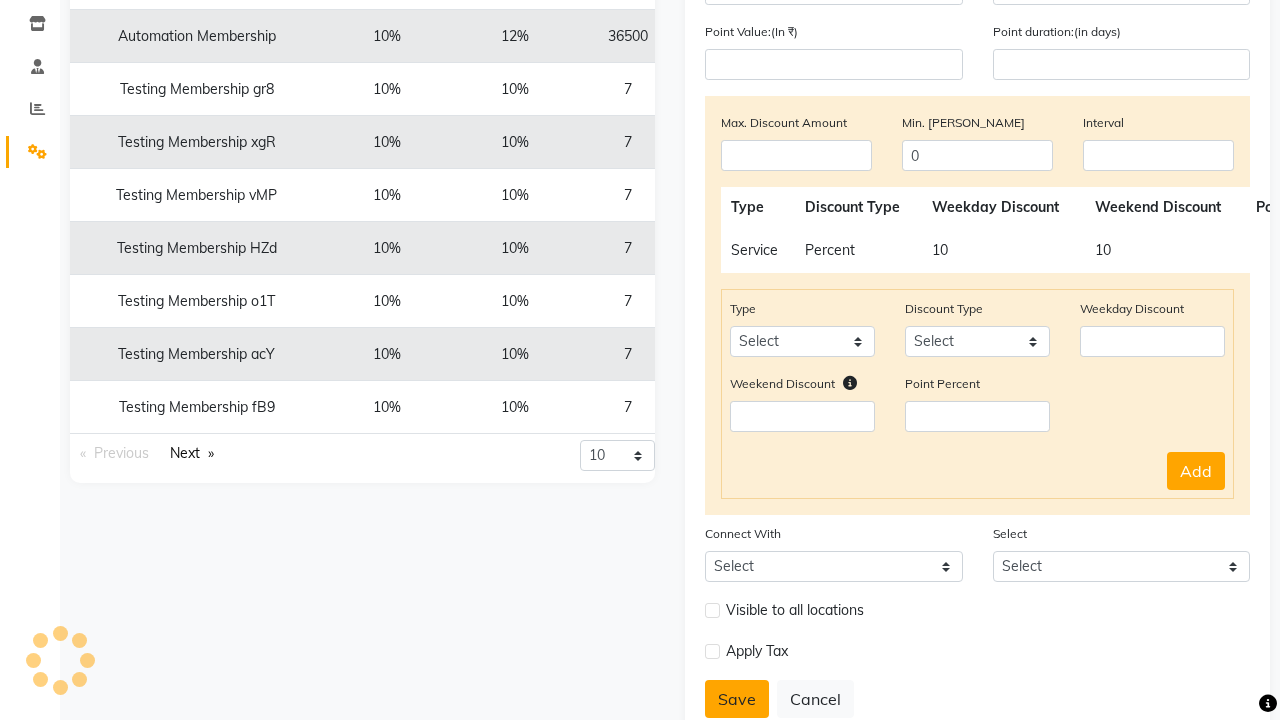 scroll, scrollTop: 296, scrollLeft: 0, axis: vertical 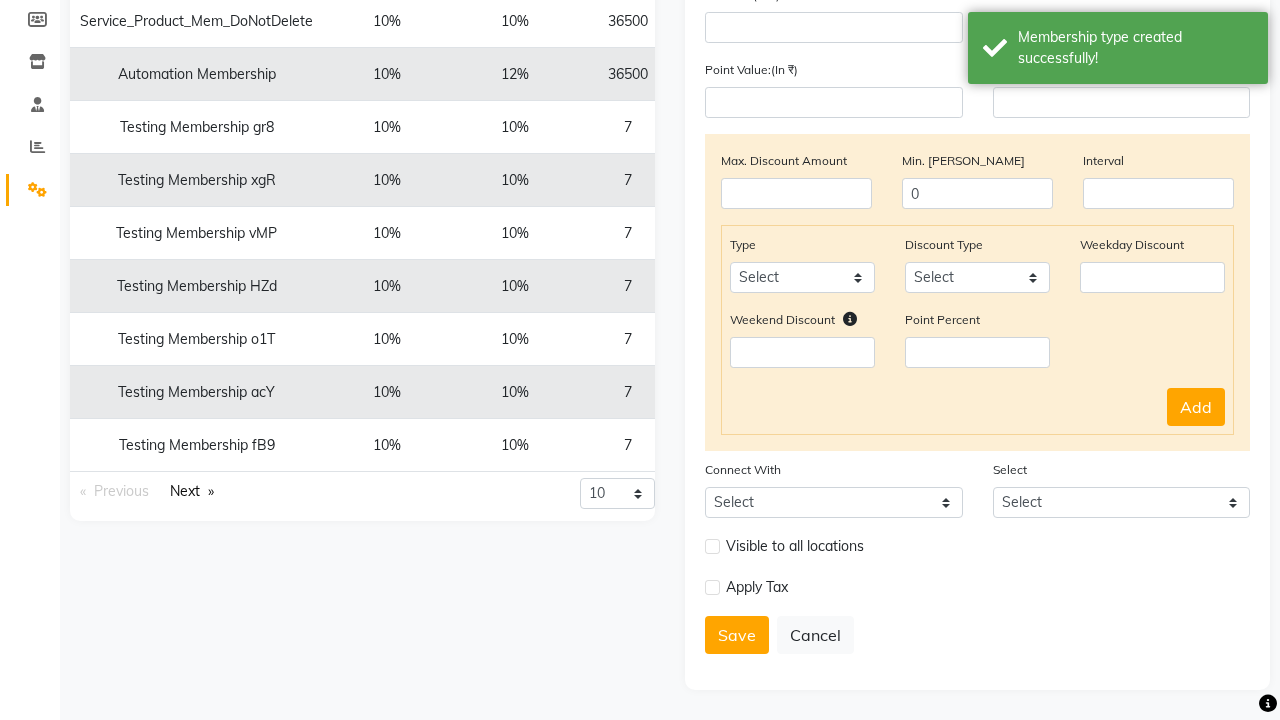click on "Membership type created successfully!" at bounding box center (1135, 48) 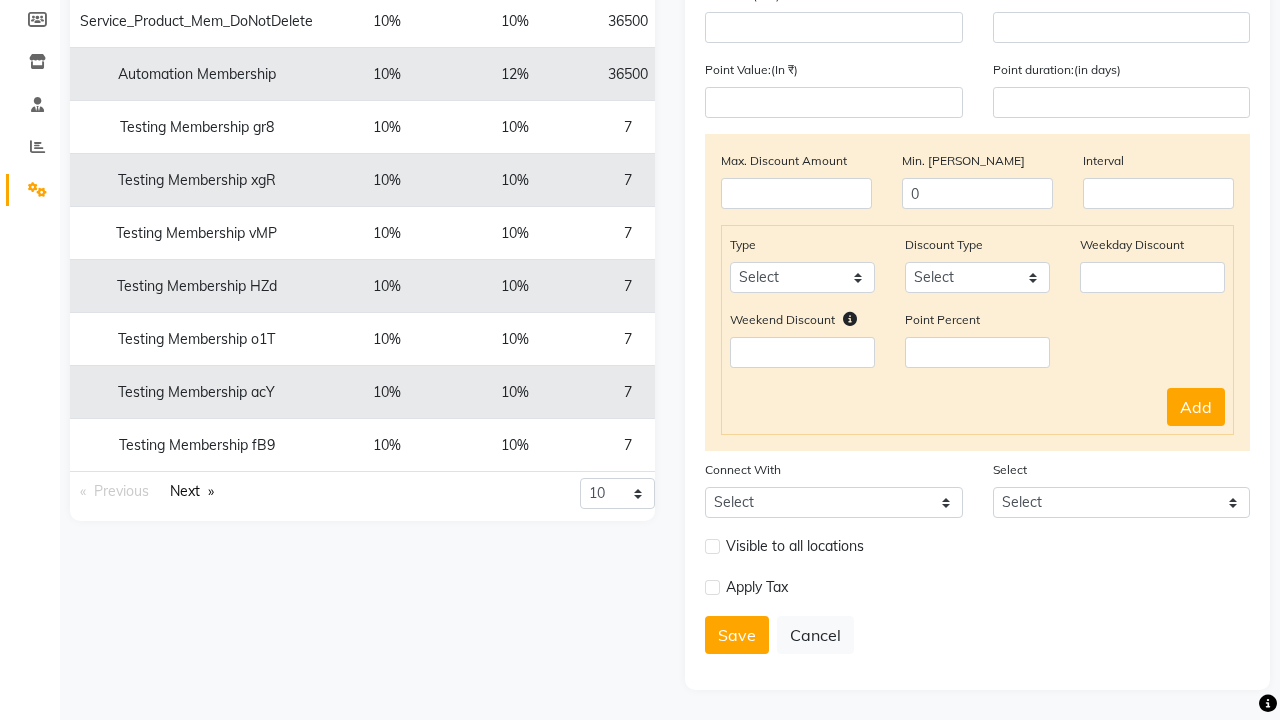 click at bounding box center (37, -260) 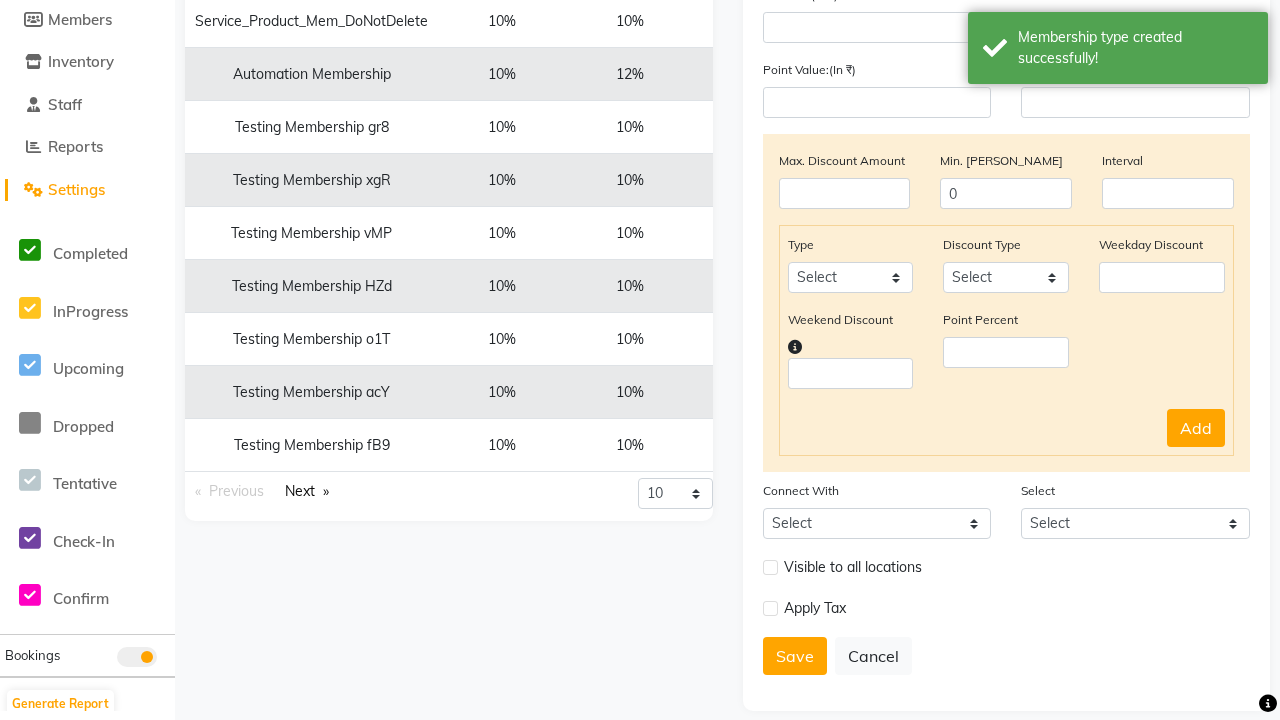scroll, scrollTop: 0, scrollLeft: 0, axis: both 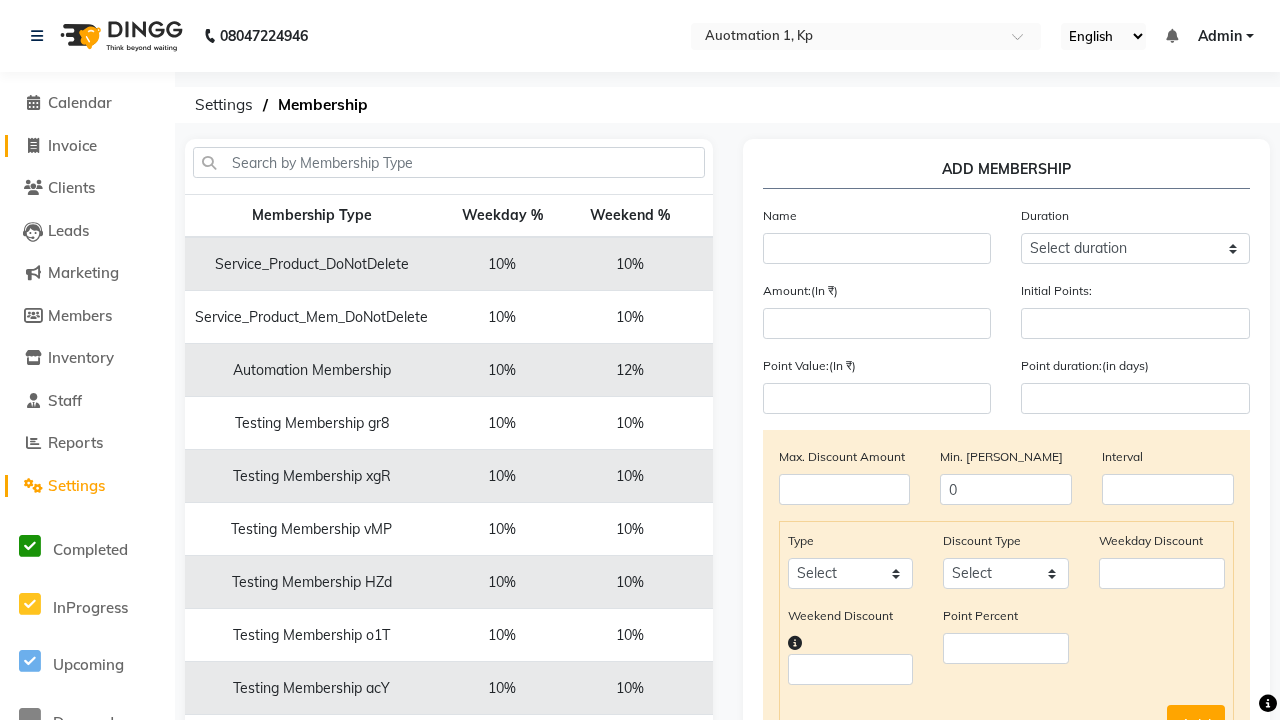 click on "Invoice" 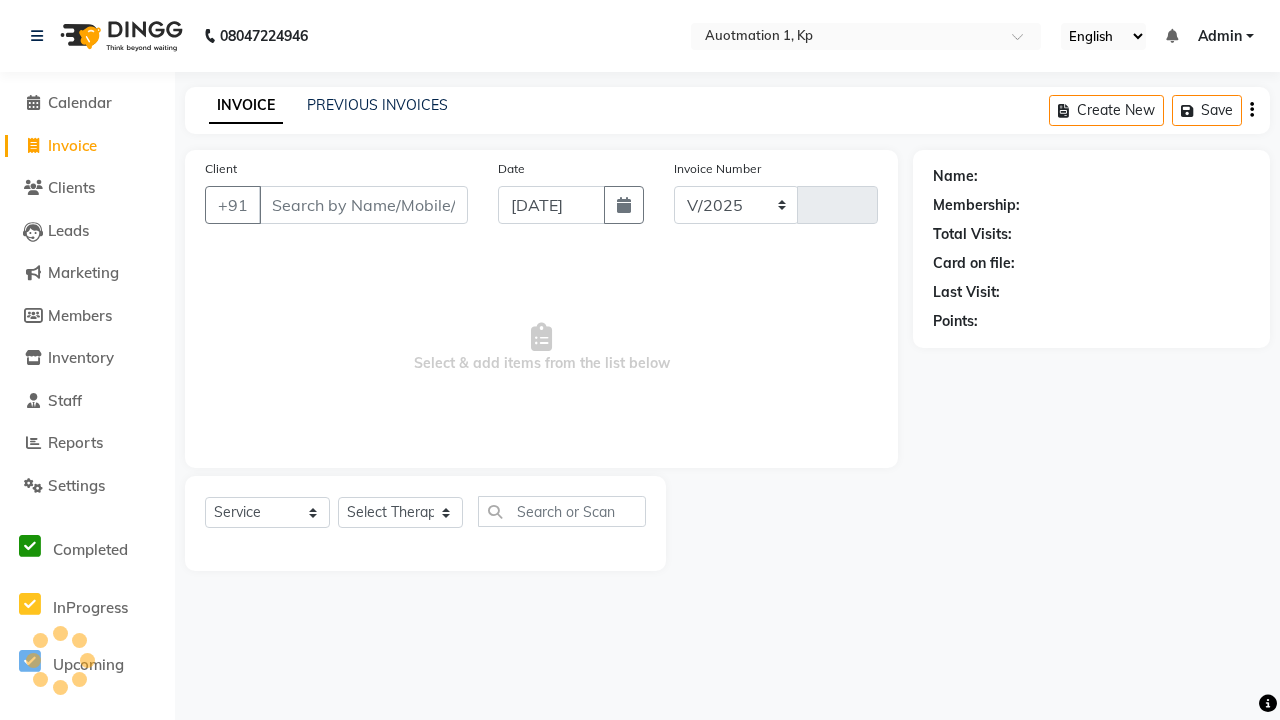 select on "150" 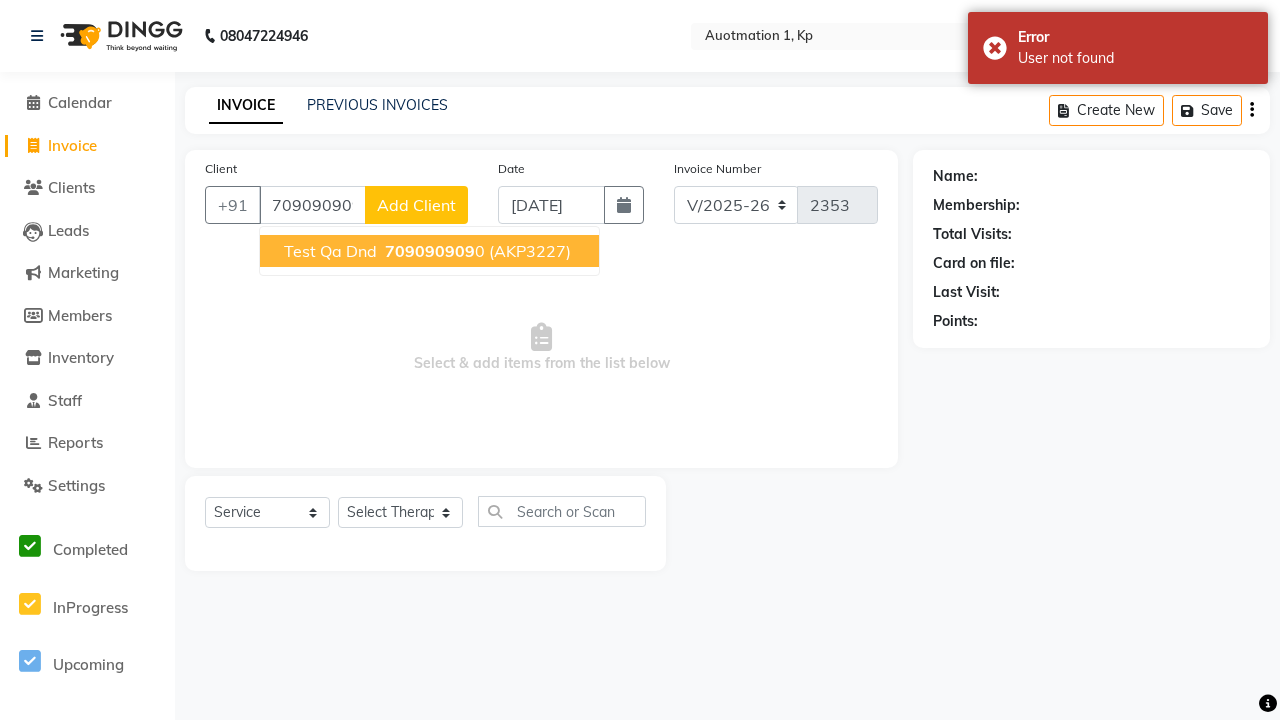 click on "709090909" at bounding box center (430, 251) 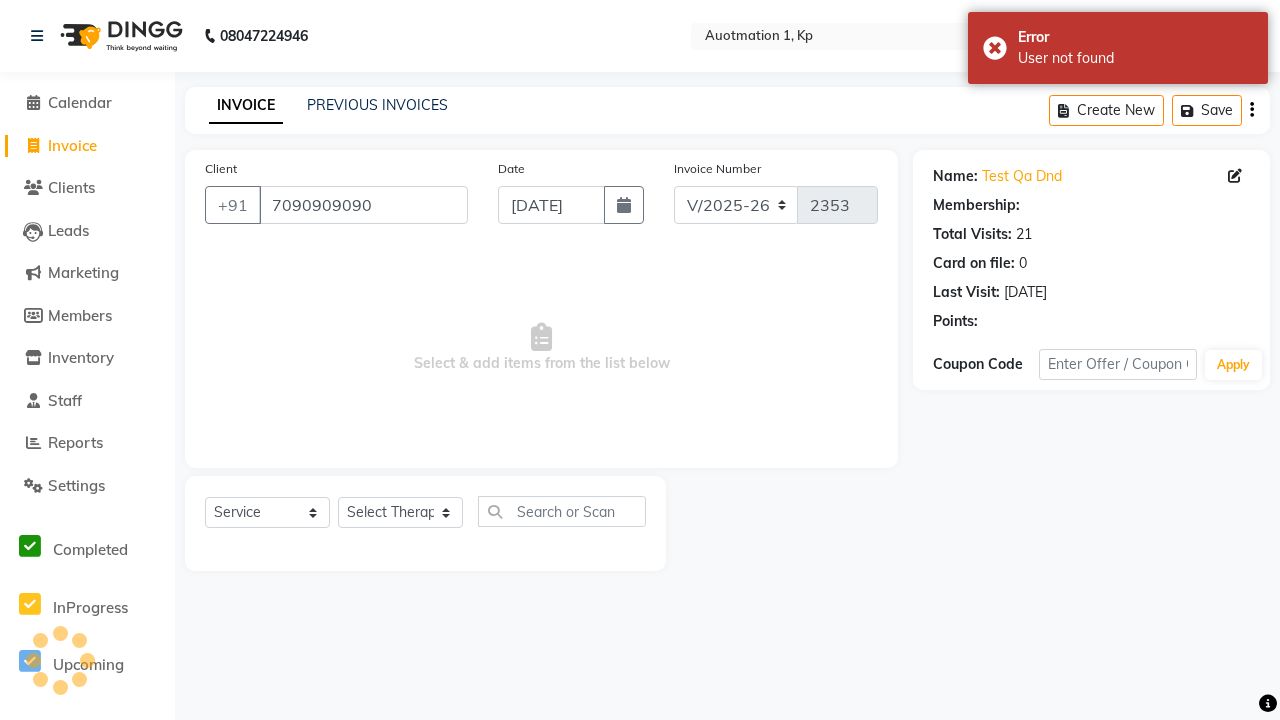 select on "1: Object" 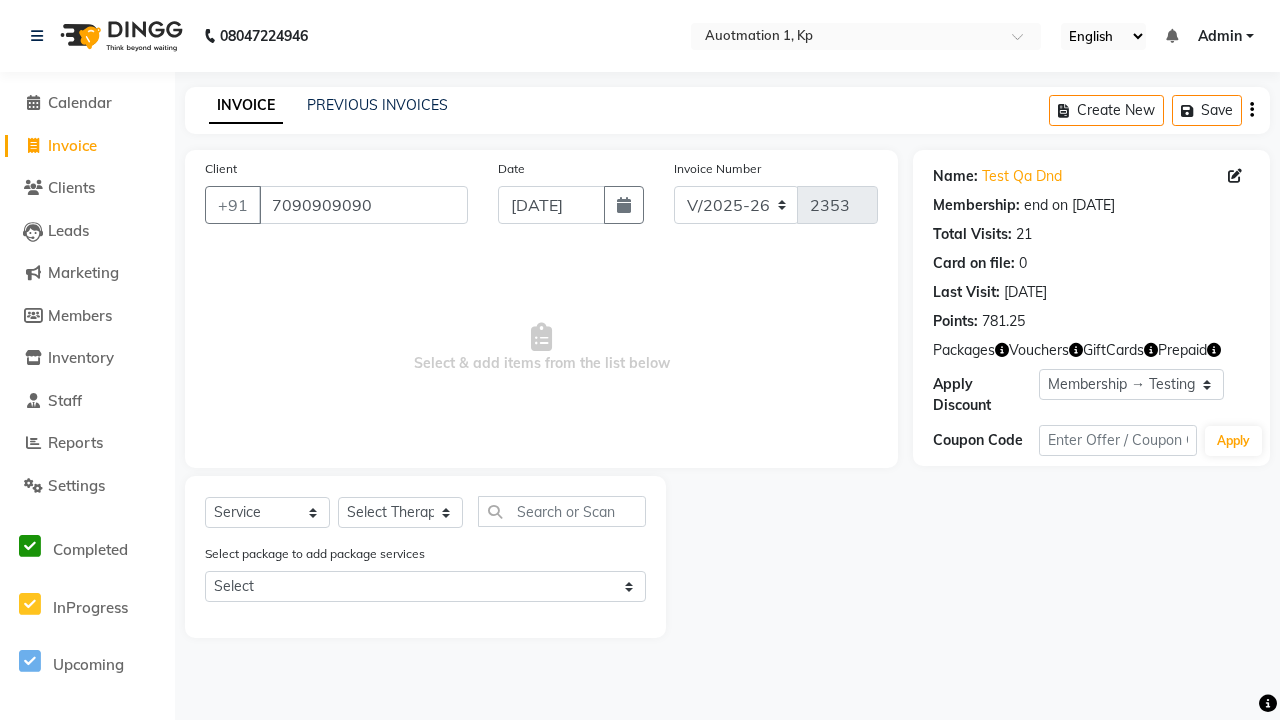 select on "membership" 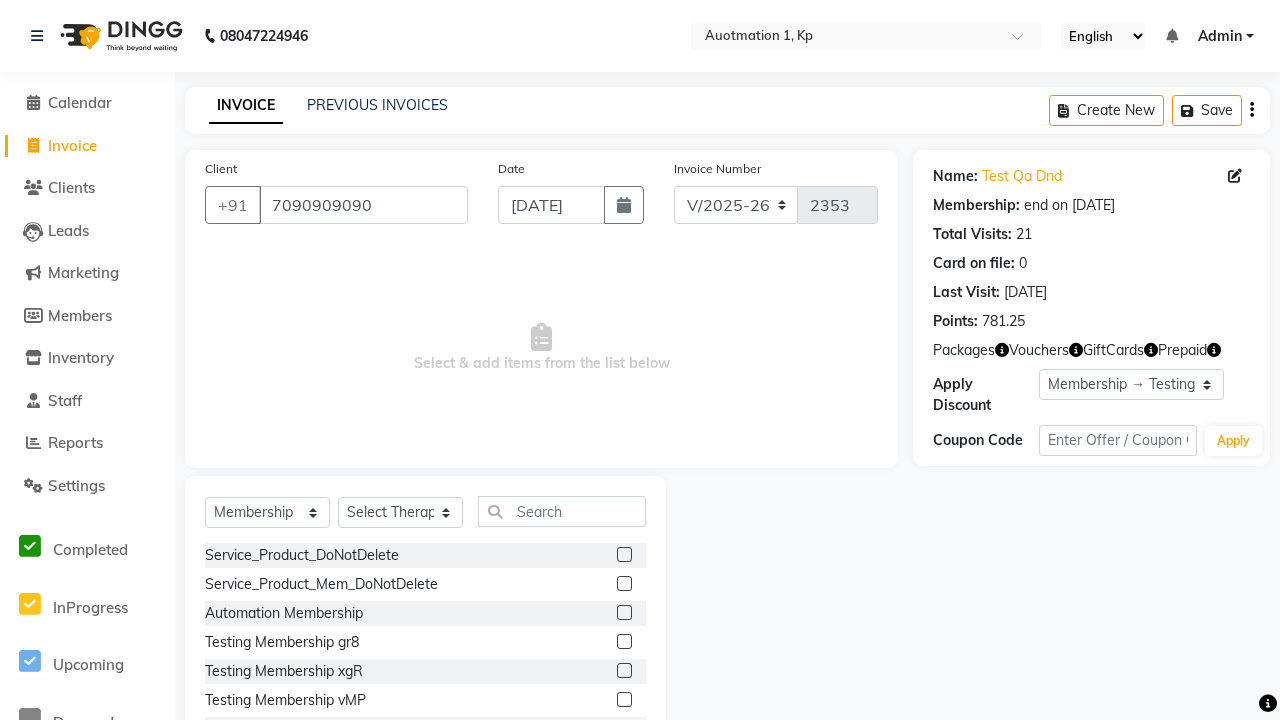 select on "2102" 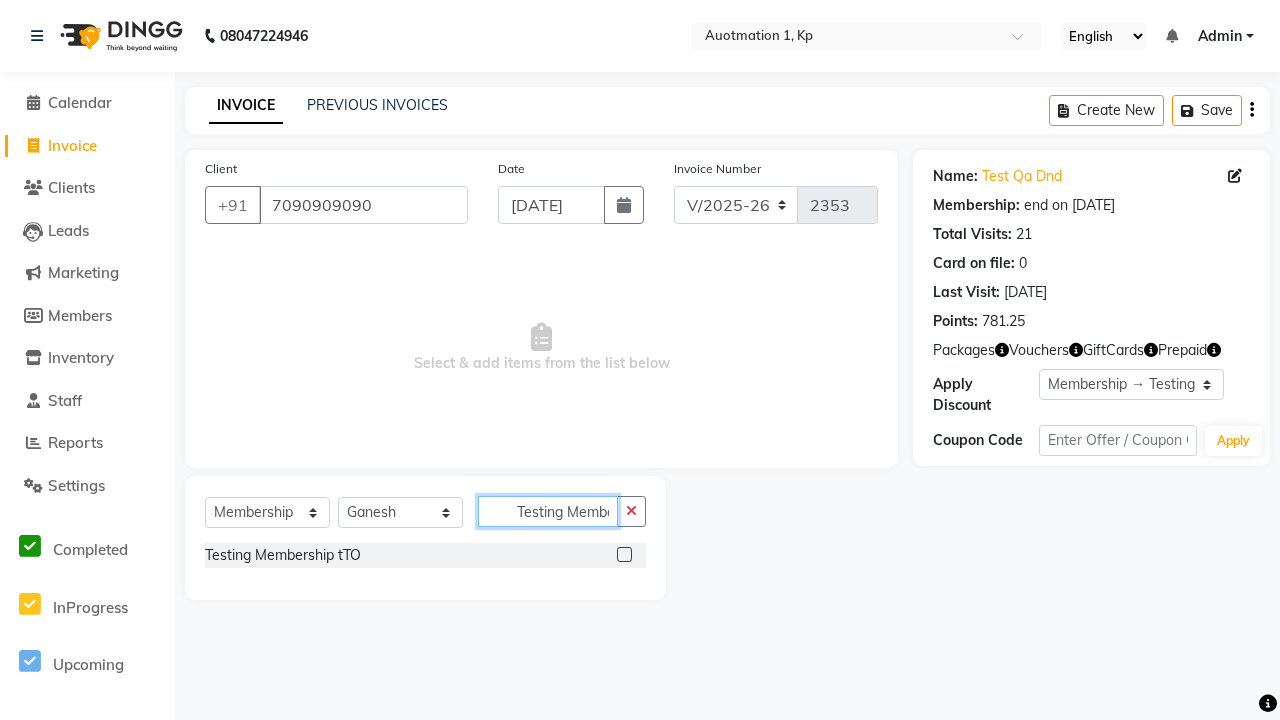 scroll, scrollTop: 0, scrollLeft: 36, axis: horizontal 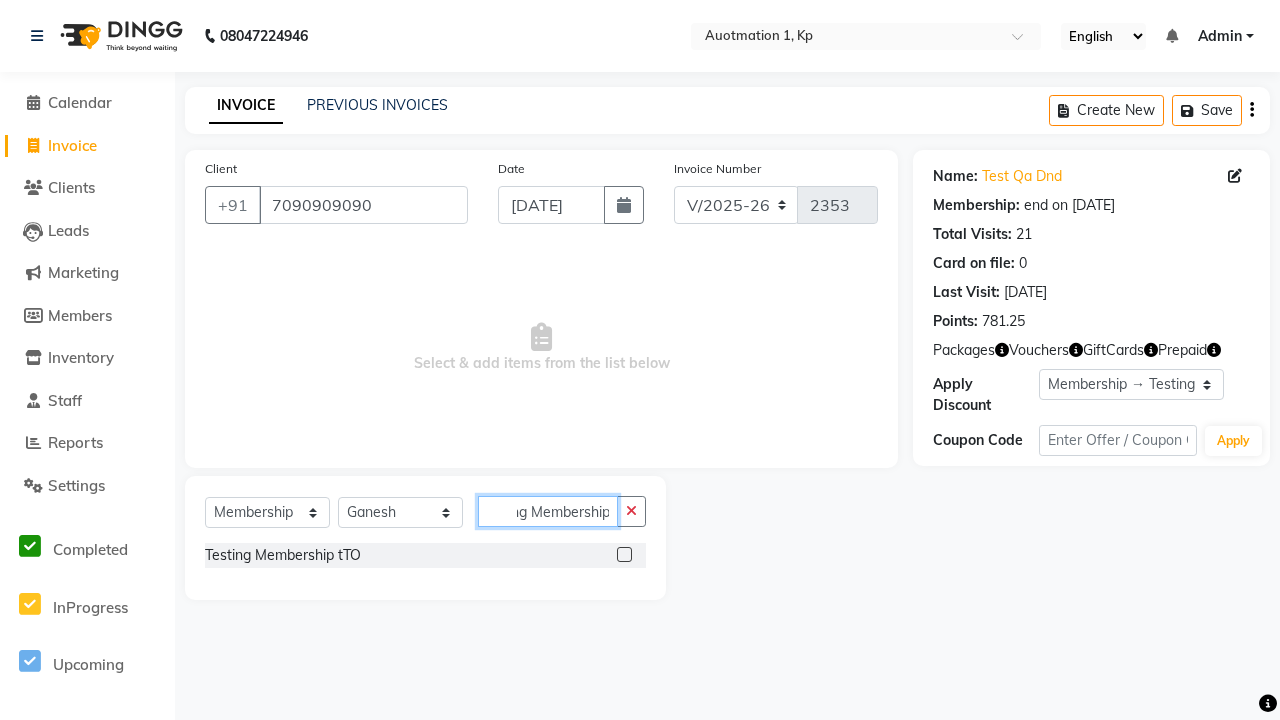 type on "Testing Membership tTO" 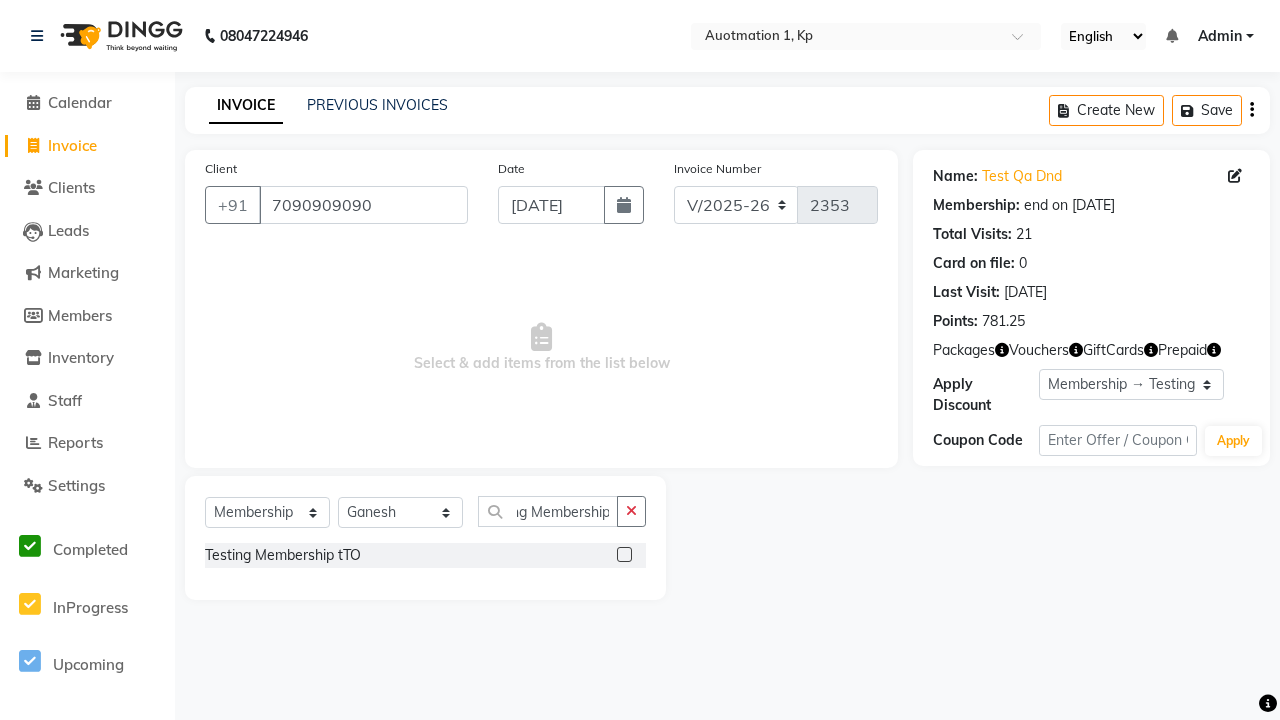 click 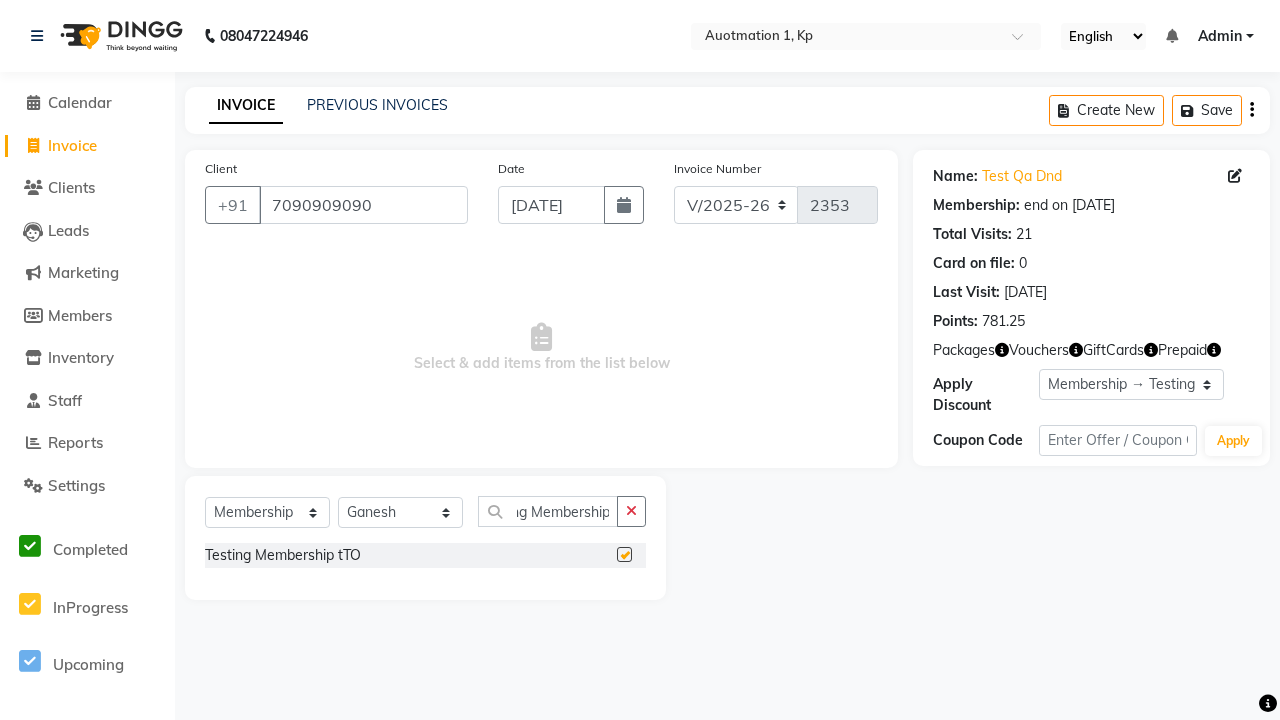 select on "select" 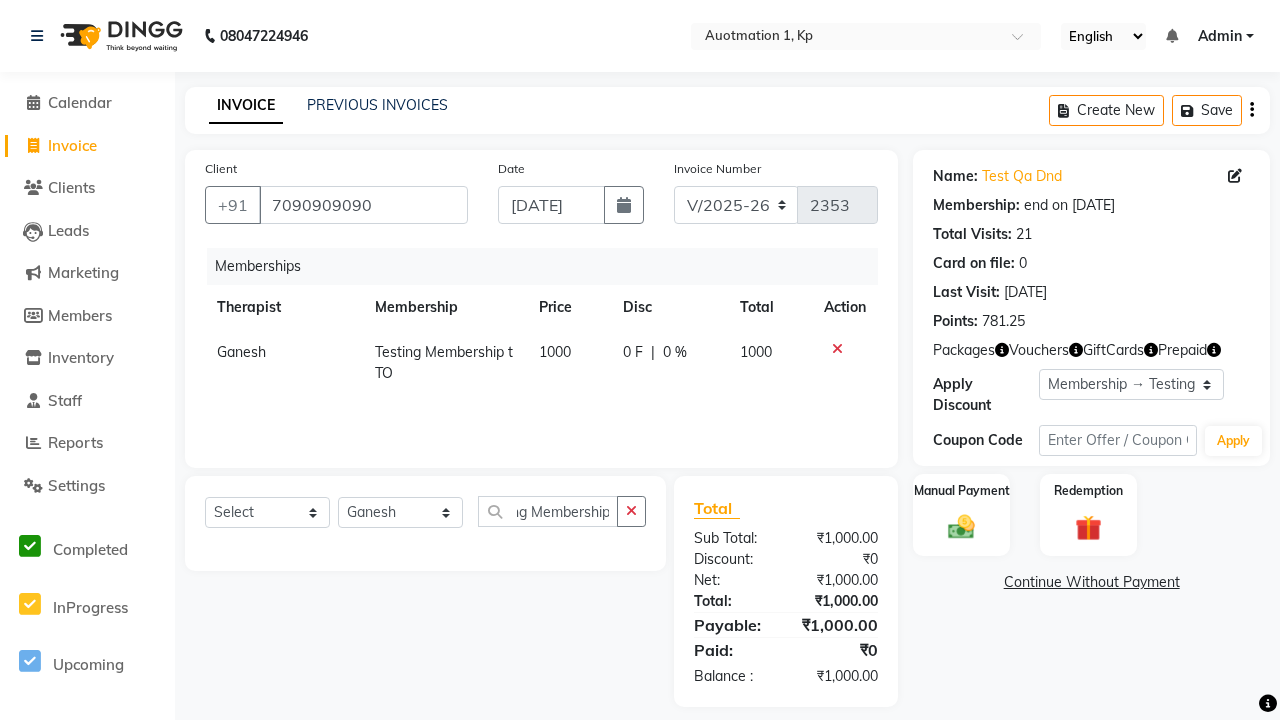 scroll, scrollTop: 0, scrollLeft: 0, axis: both 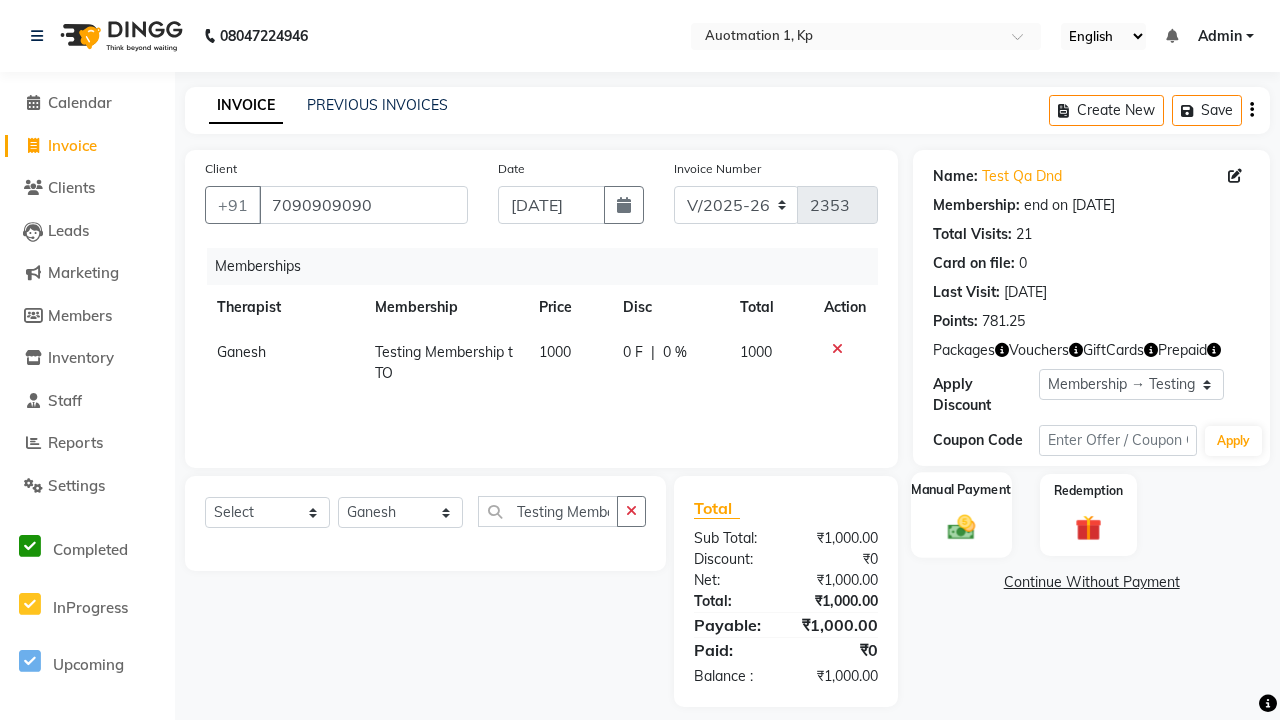 click 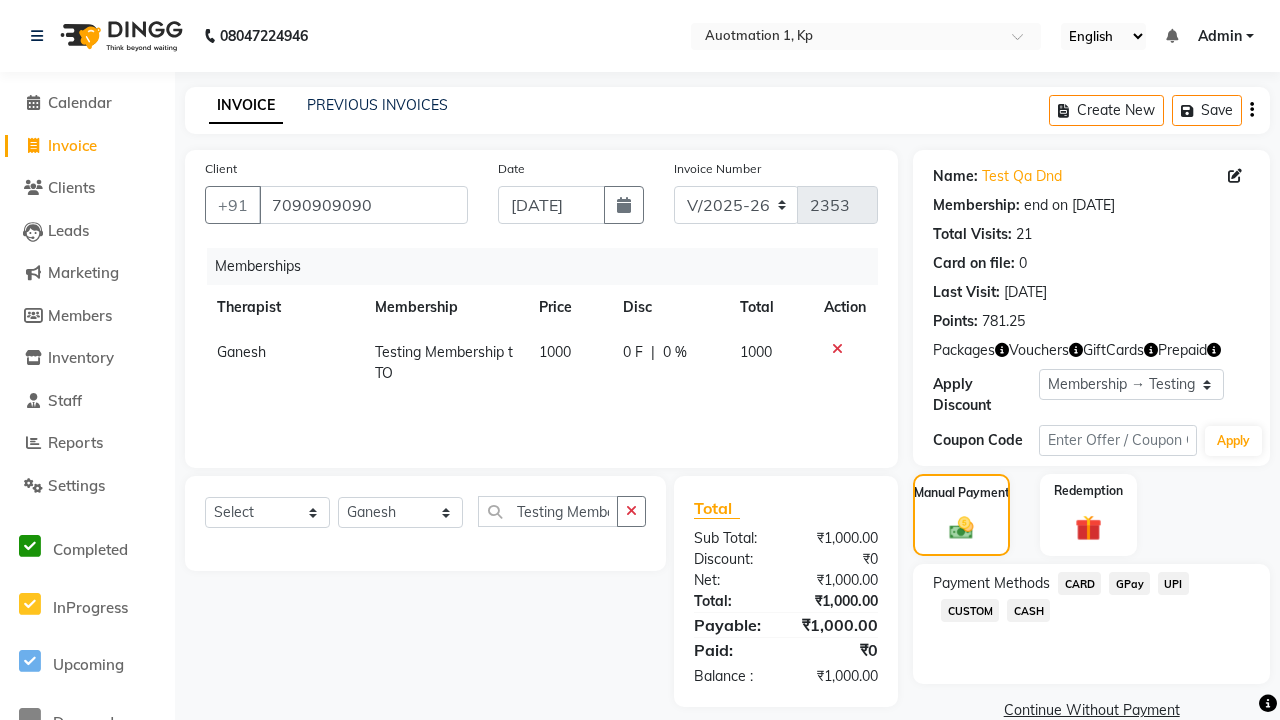 click on "CARD" 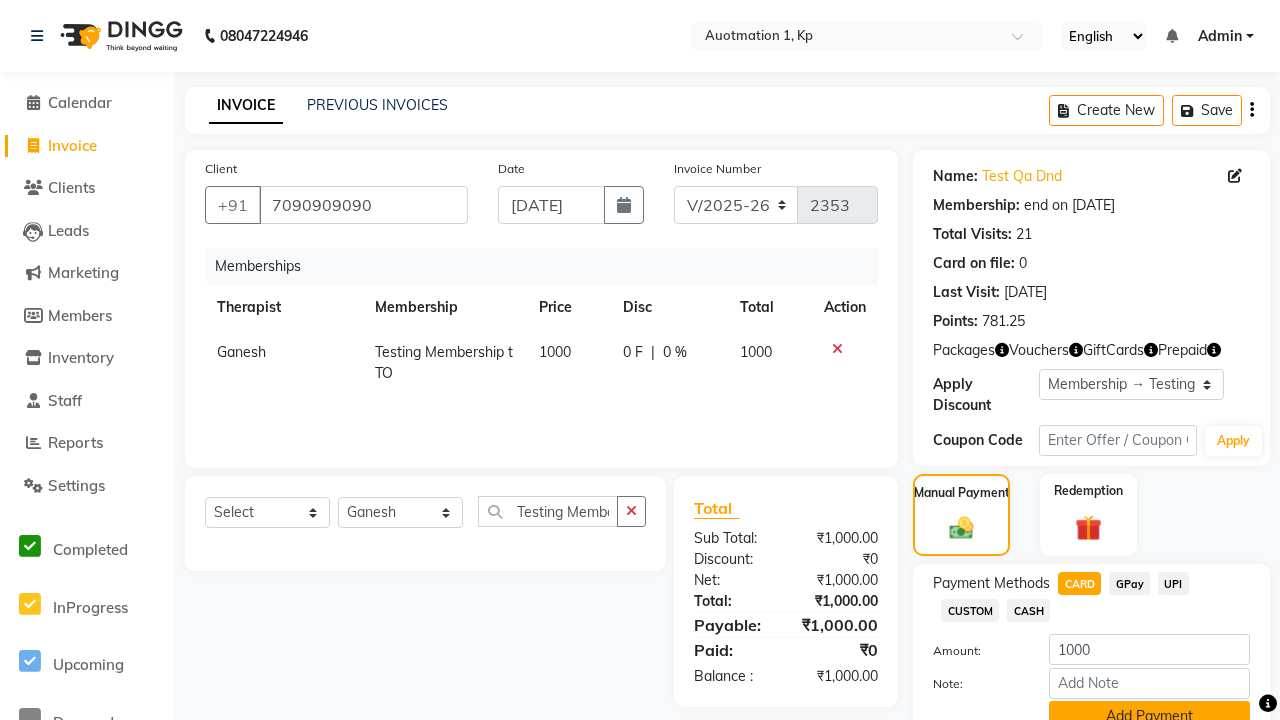 scroll, scrollTop: 12, scrollLeft: 0, axis: vertical 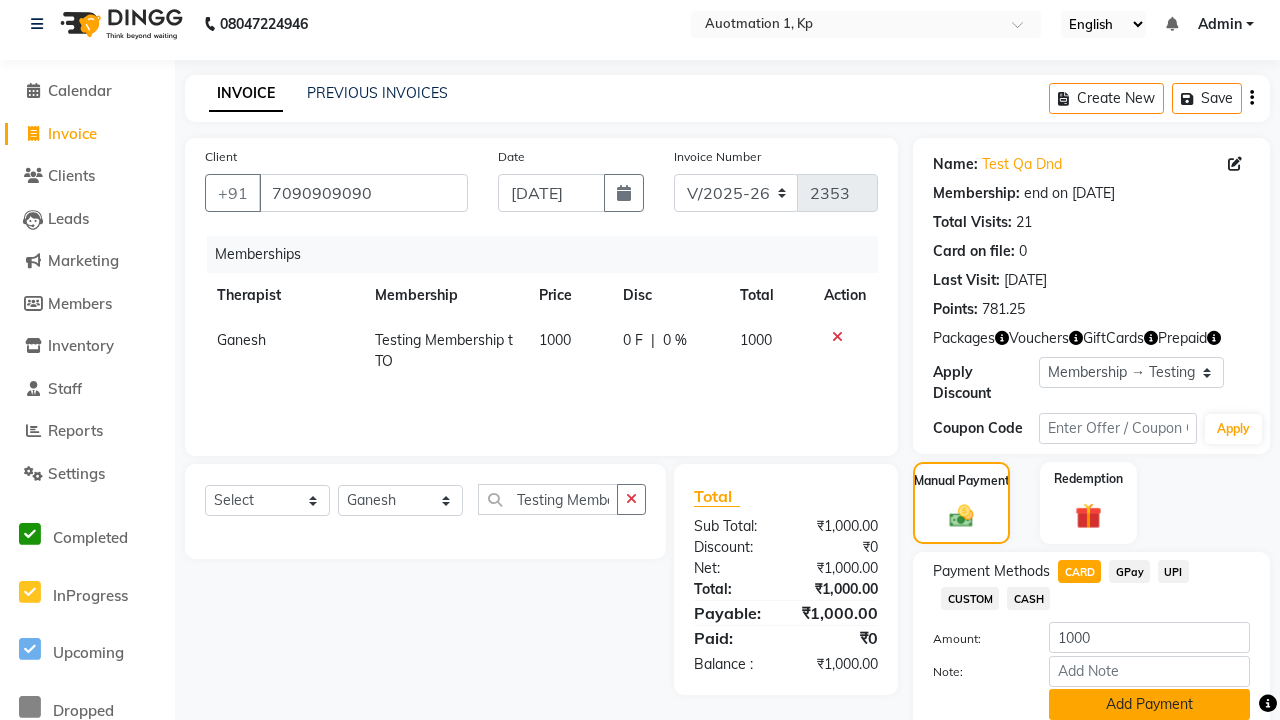 click on "Add Payment" 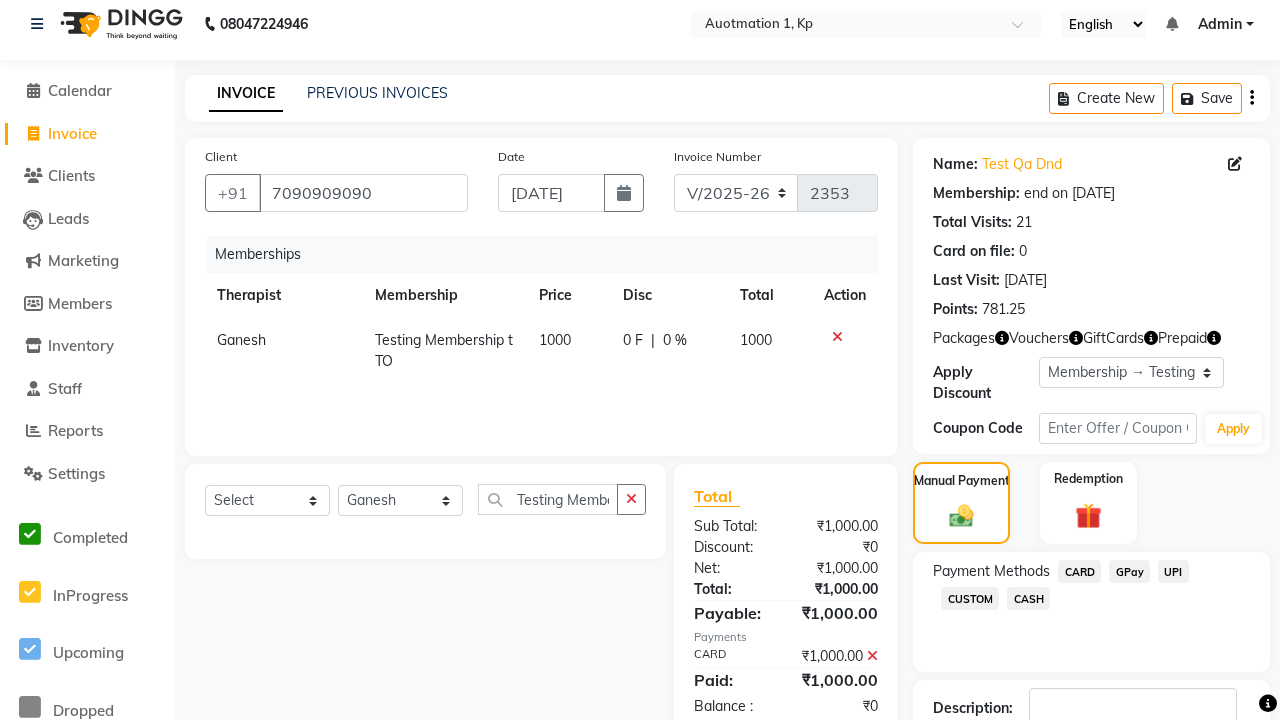 click 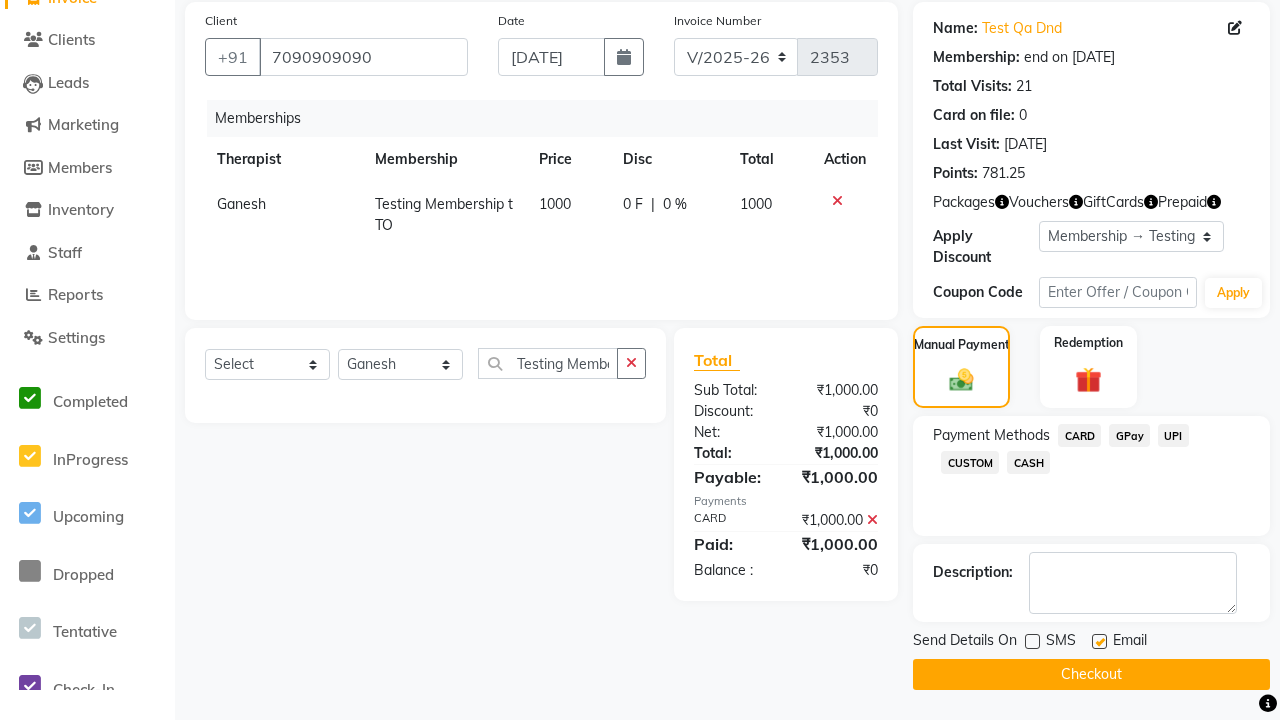 click 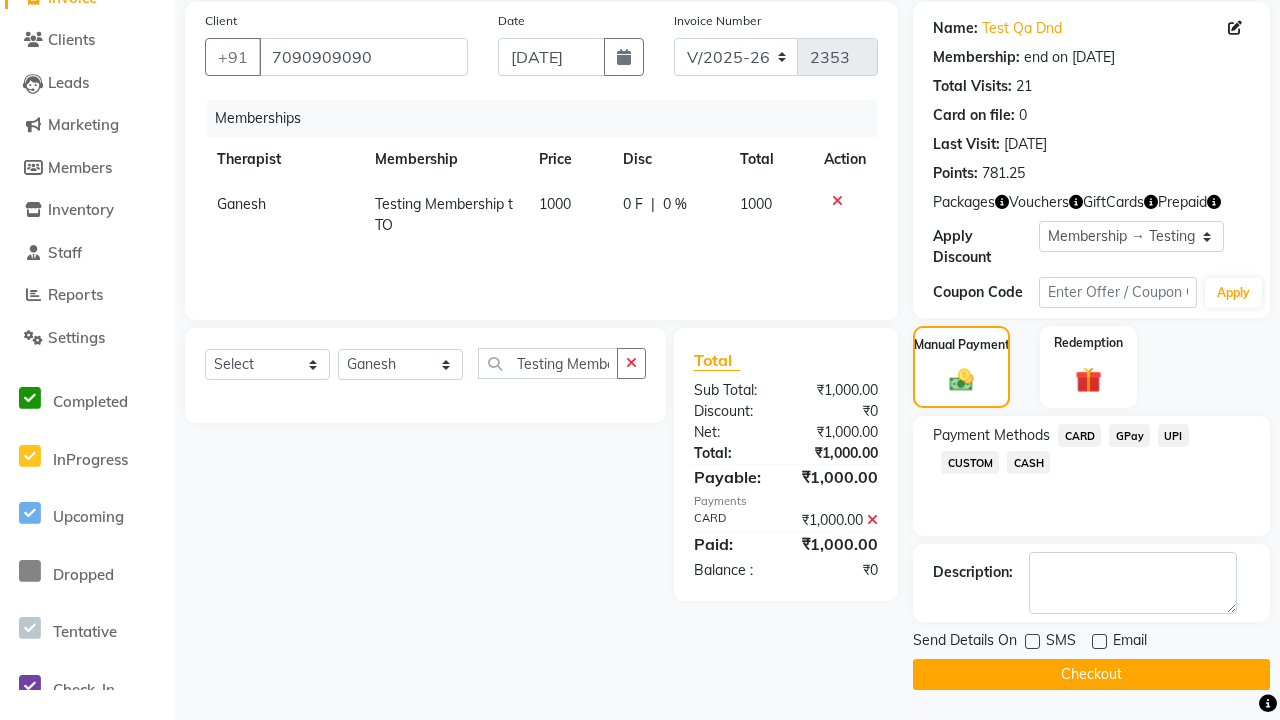 click on "Checkout" 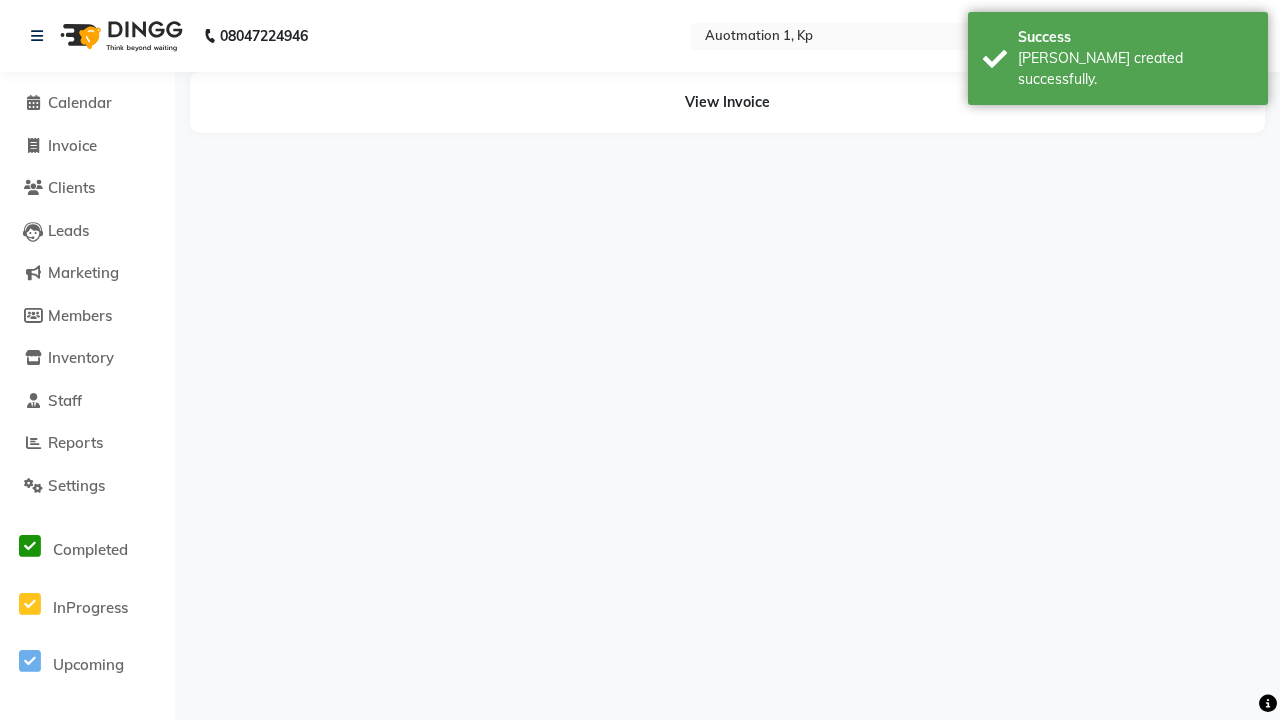 scroll, scrollTop: 0, scrollLeft: 0, axis: both 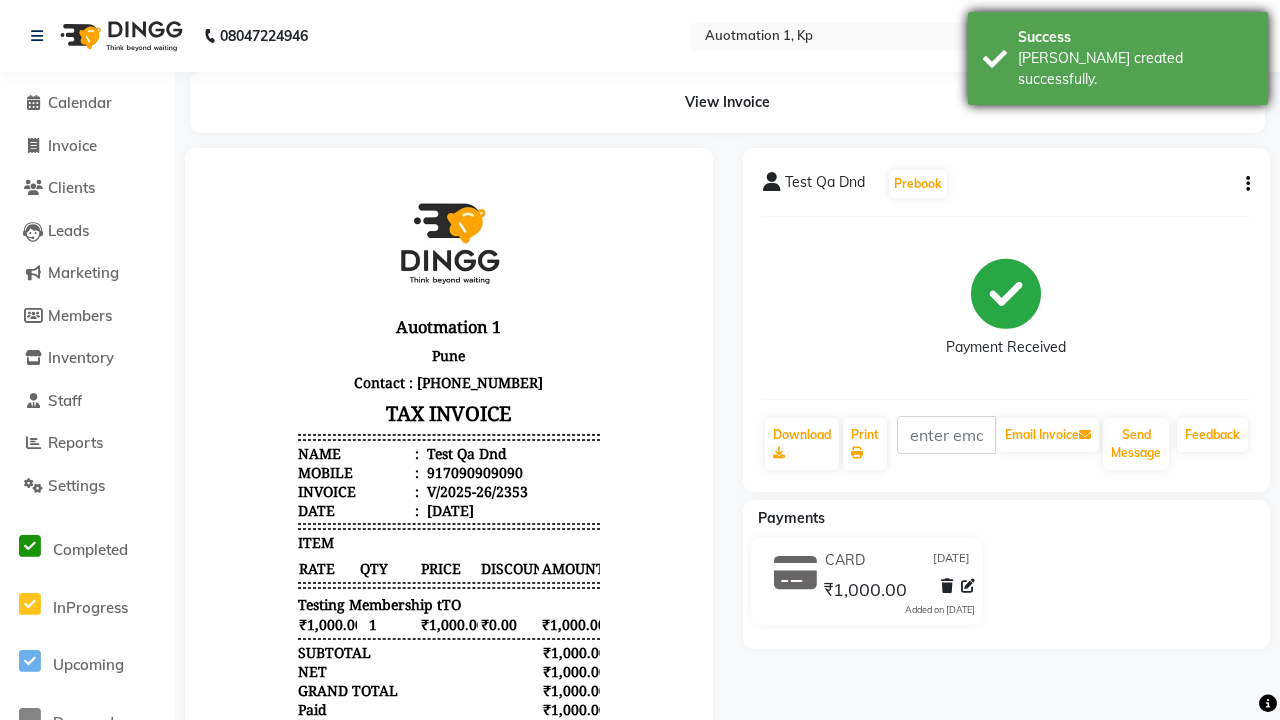 click on "[PERSON_NAME] created successfully." at bounding box center (1135, 69) 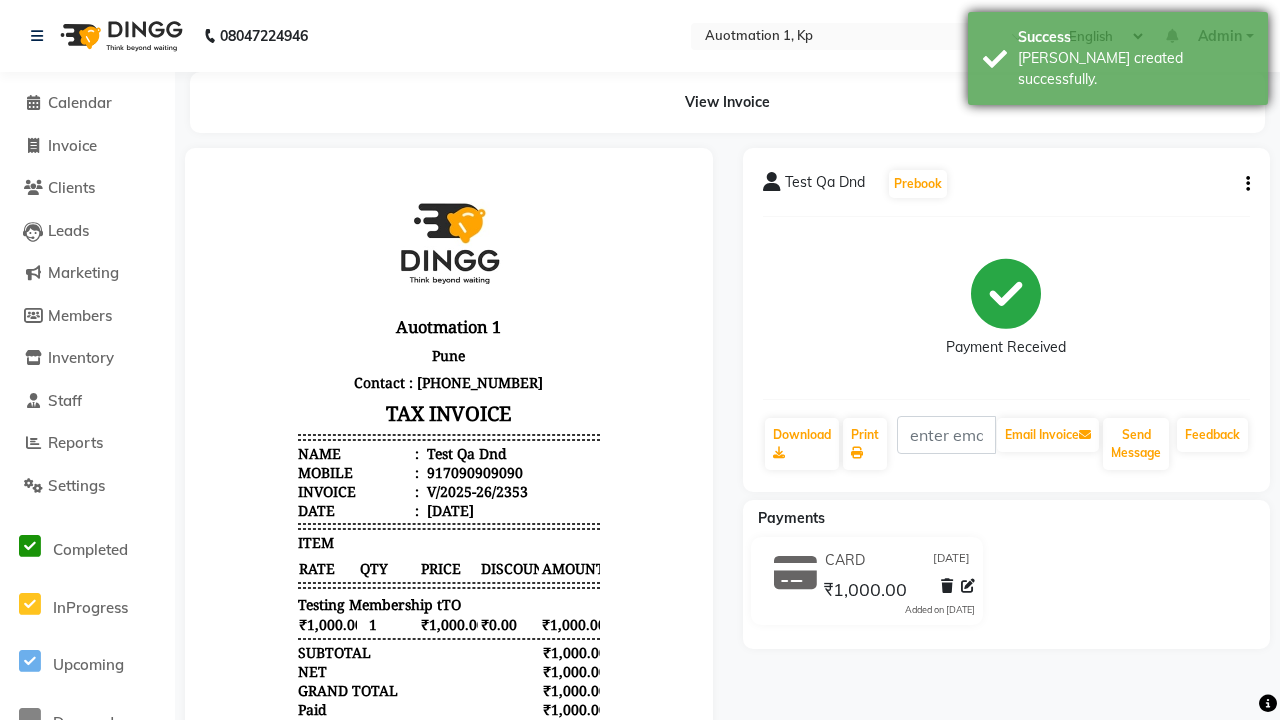 scroll, scrollTop: 0, scrollLeft: 0, axis: both 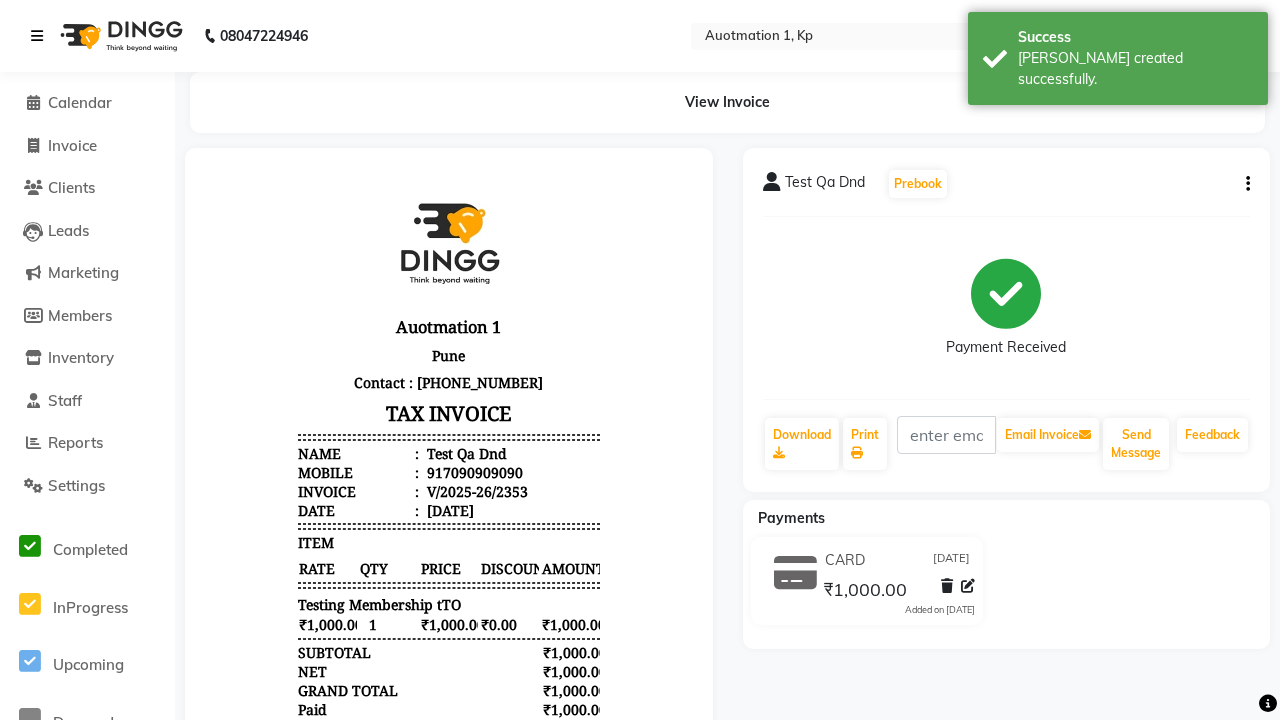 click at bounding box center (37, 36) 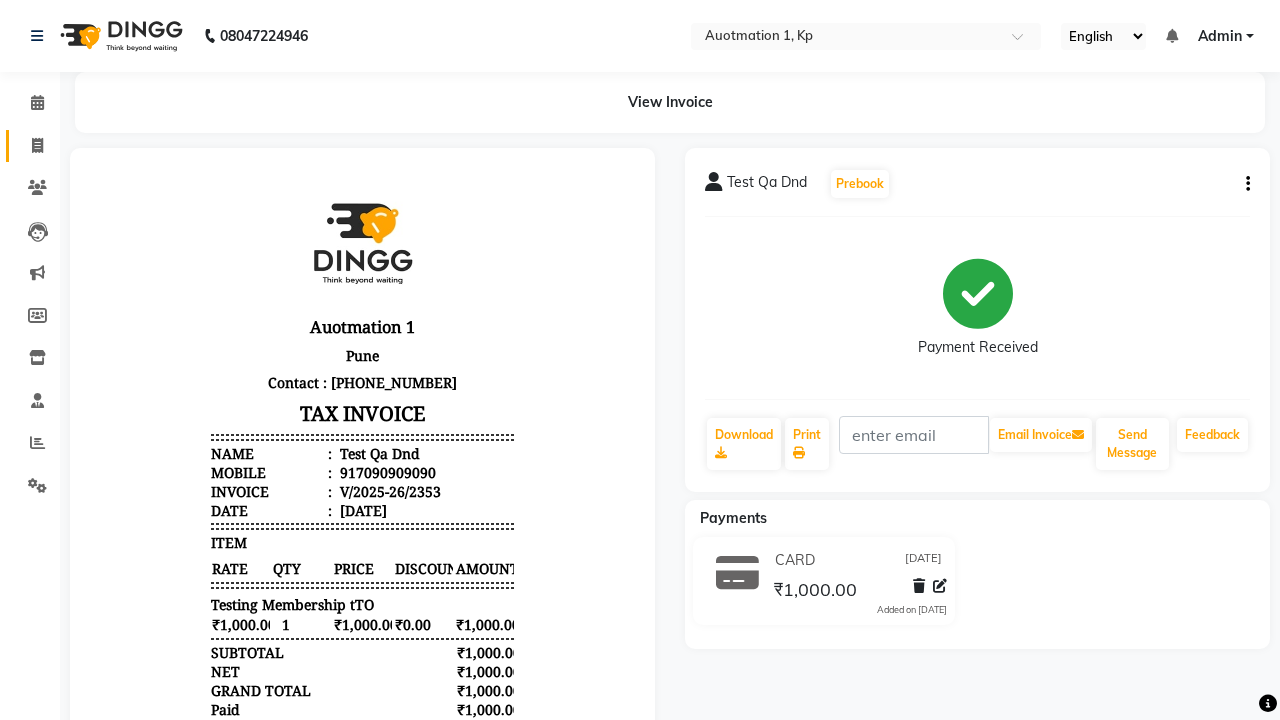 click 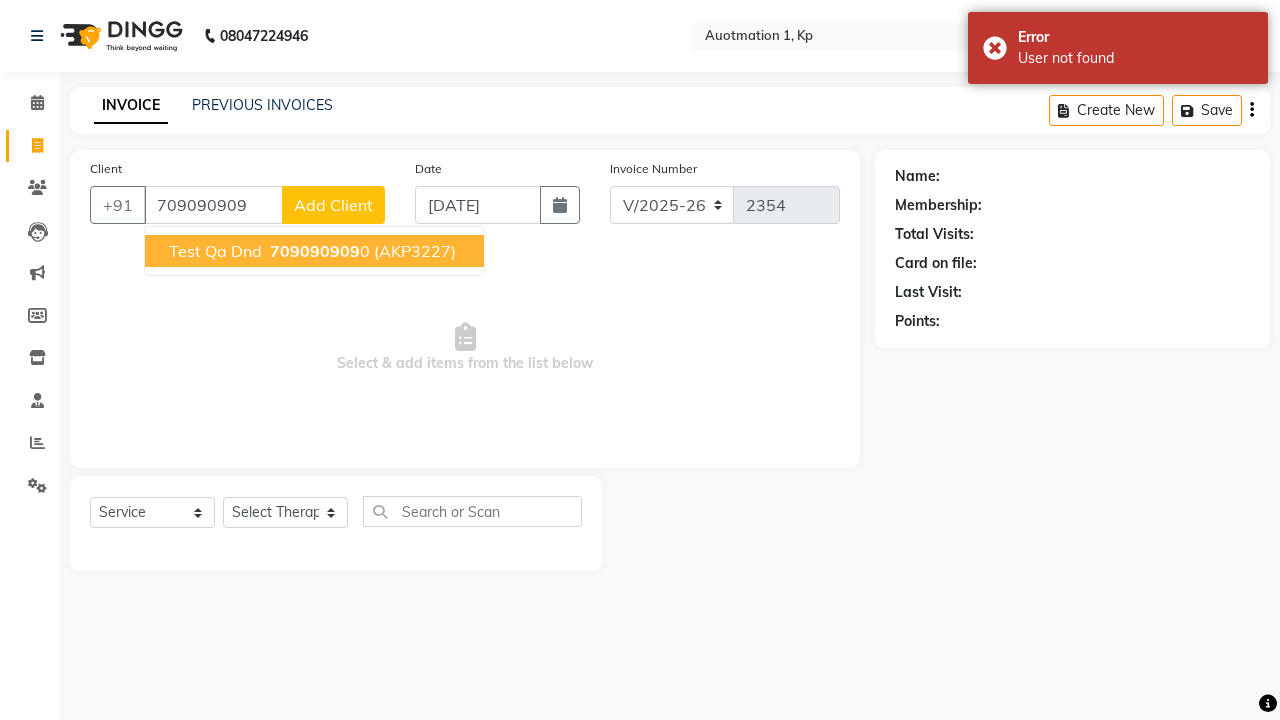 click on "709090909" at bounding box center [315, 251] 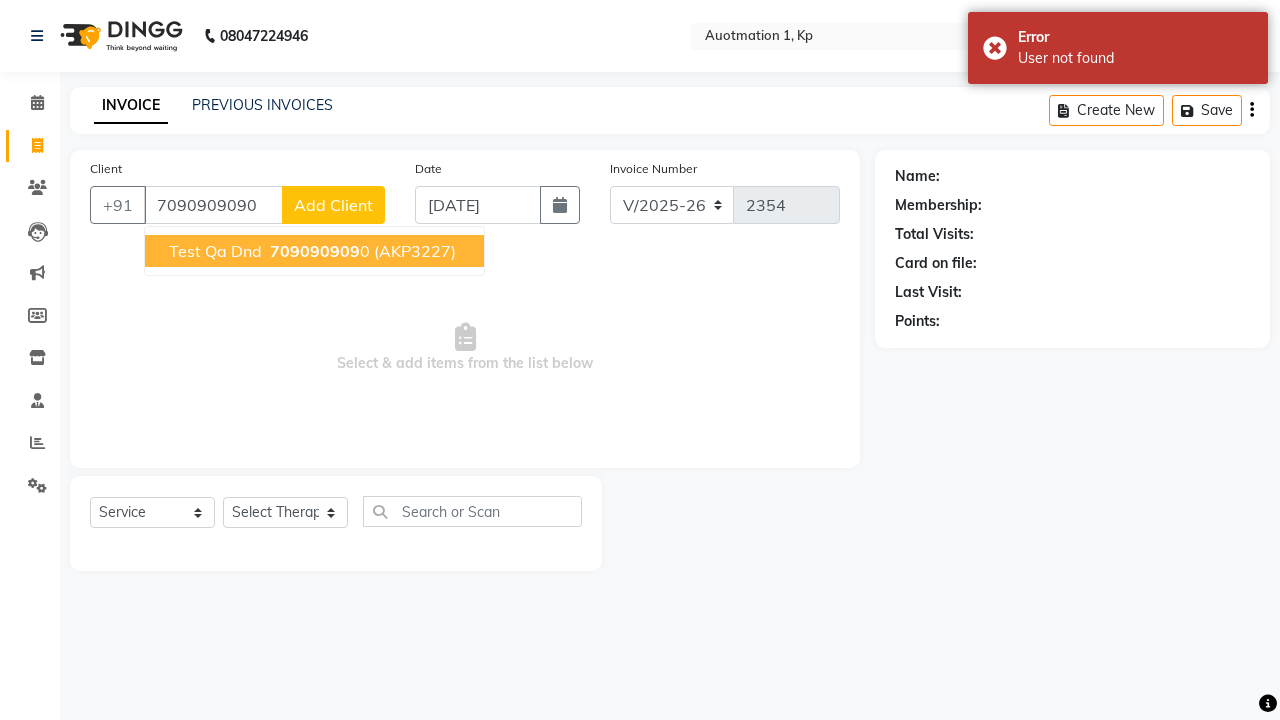 type on "7090909090" 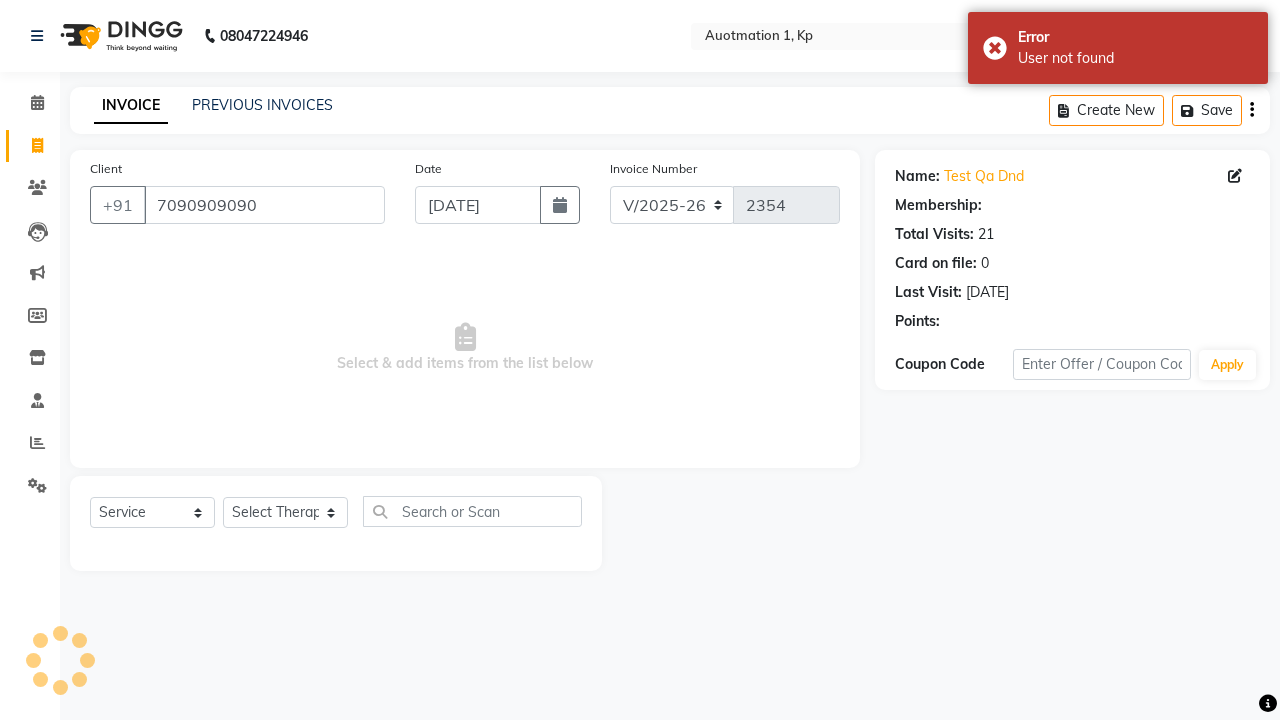 select on "1: Object" 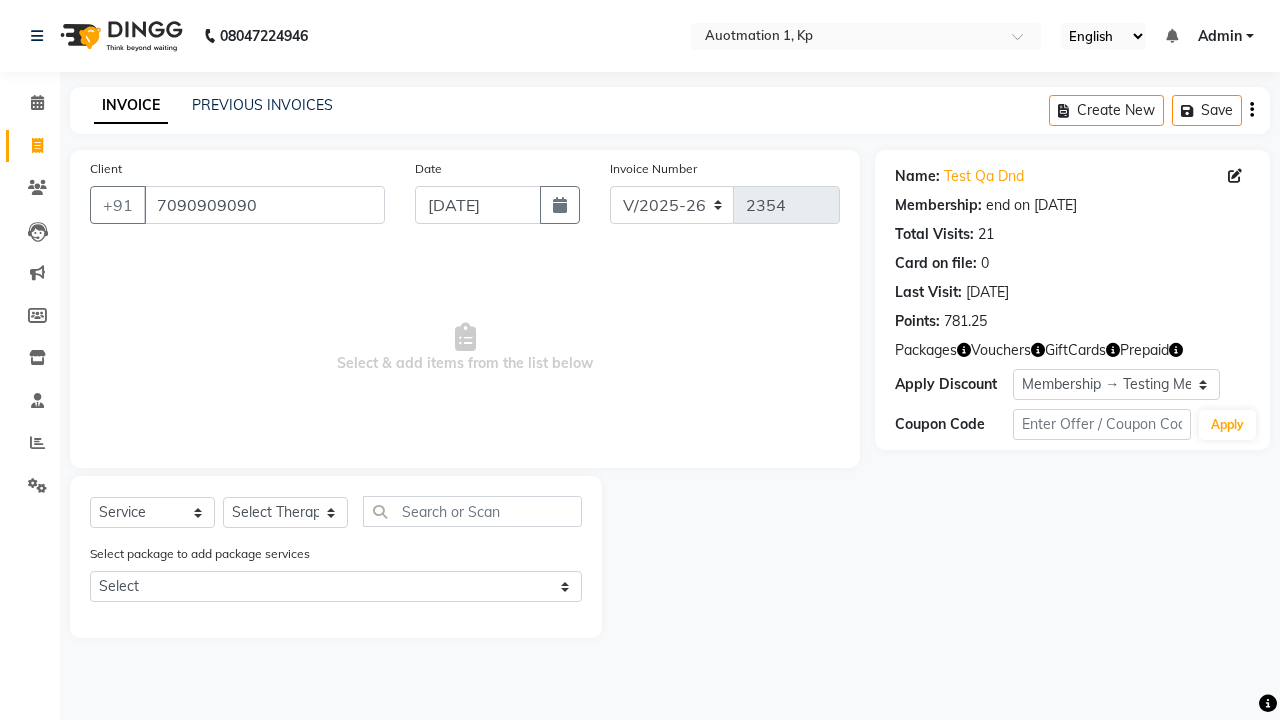 select on "2102" 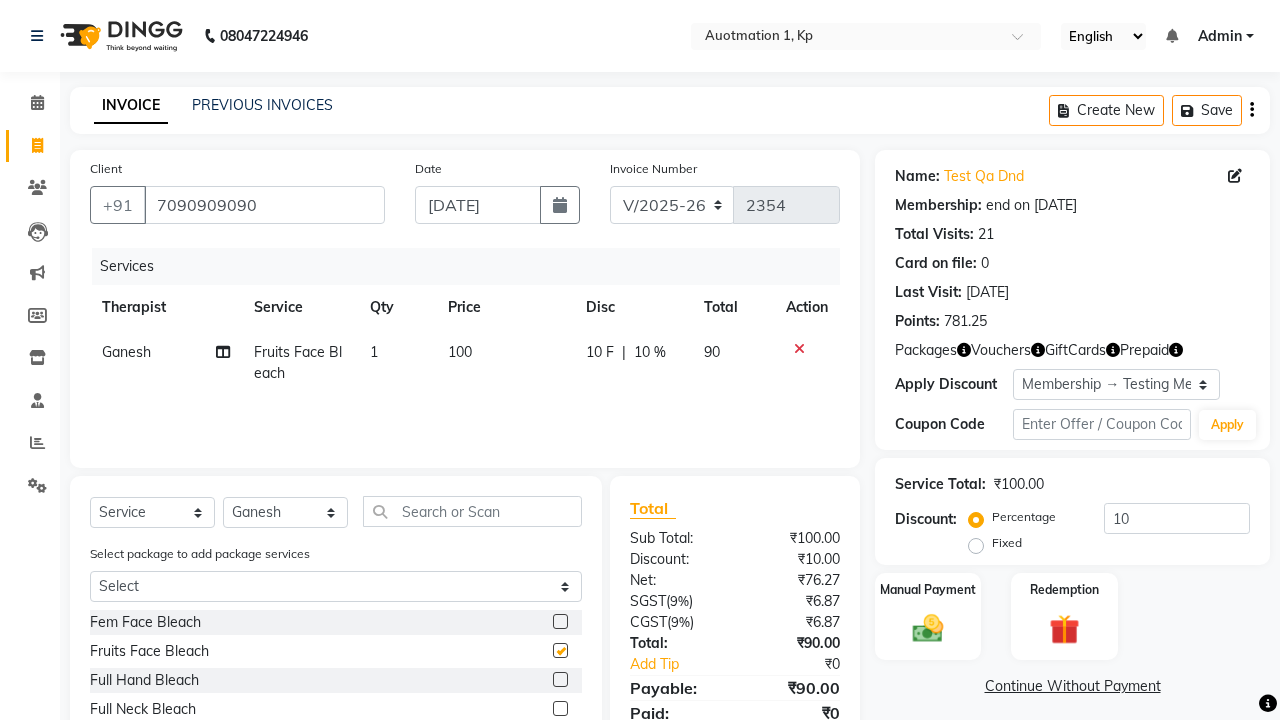 checkbox on "false" 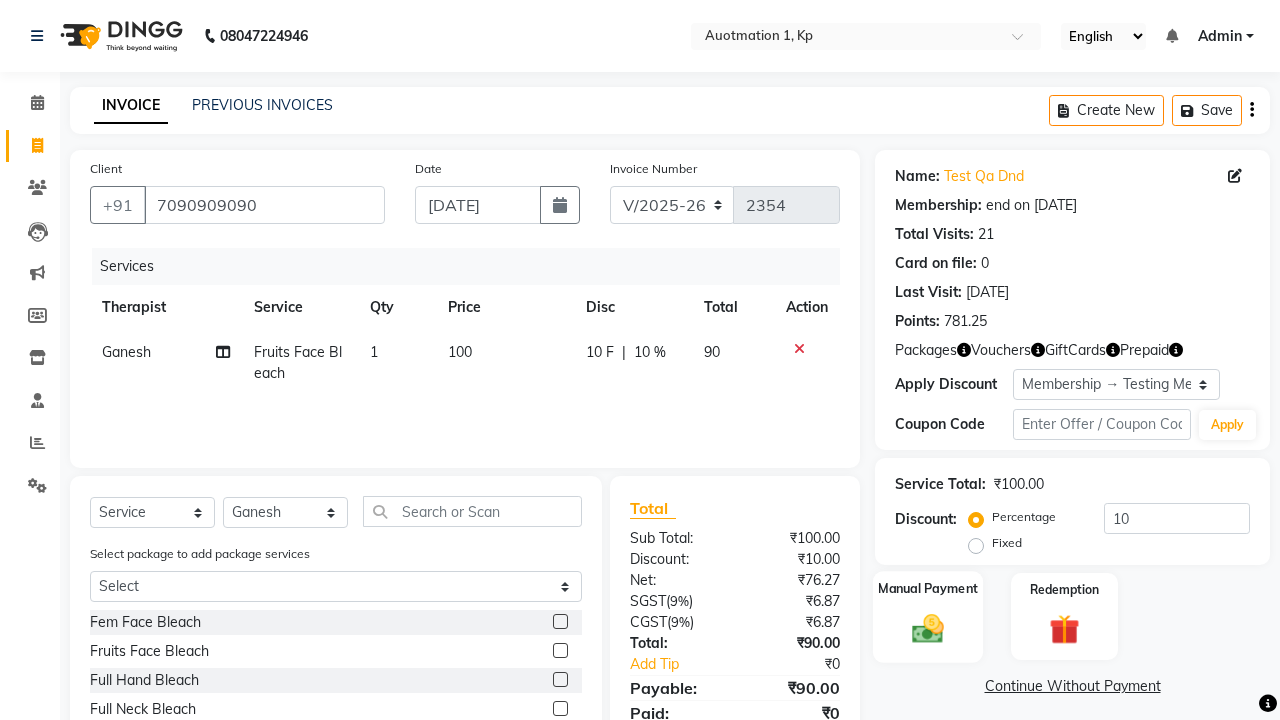 click 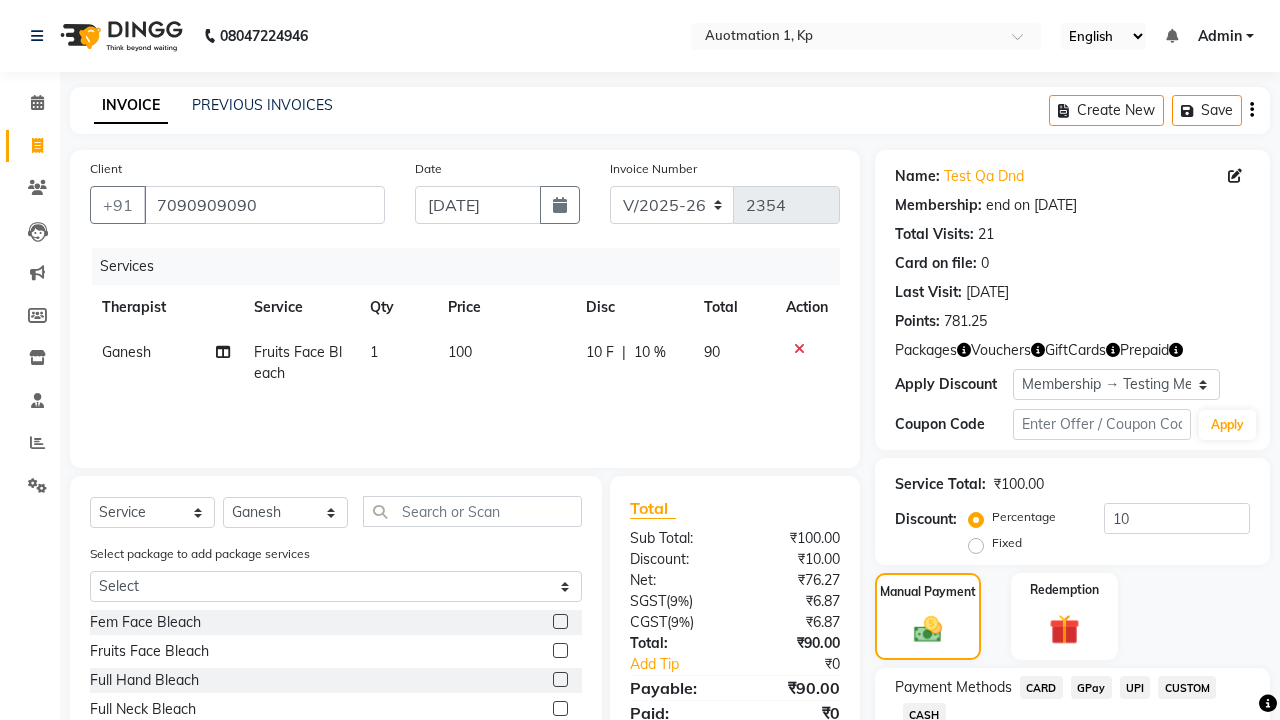 click on "CARD" 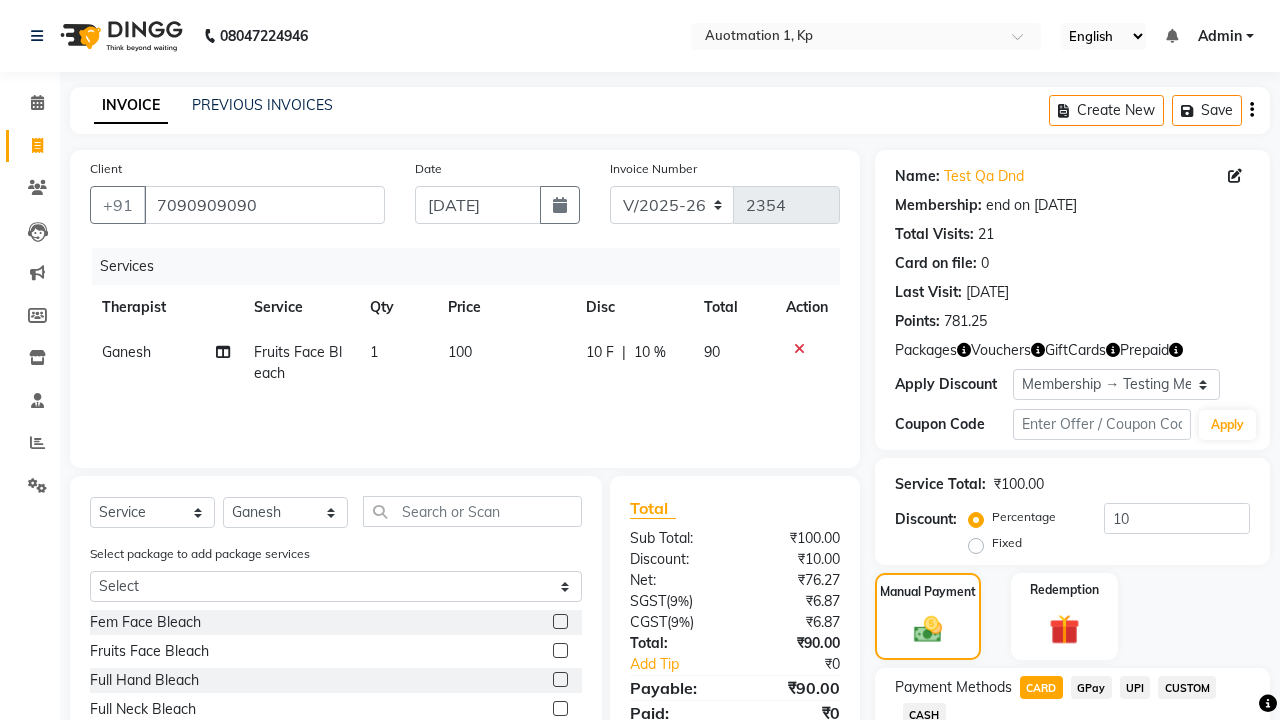 scroll, scrollTop: 195, scrollLeft: 0, axis: vertical 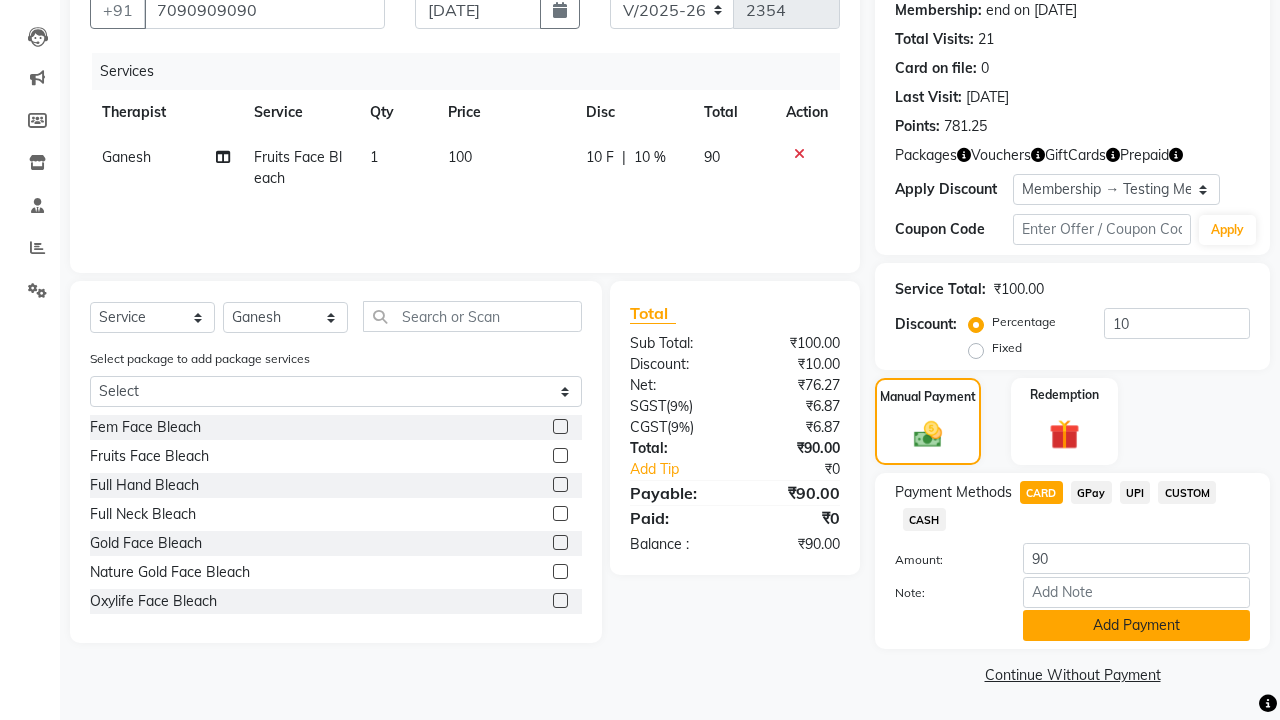 click on "Add Payment" 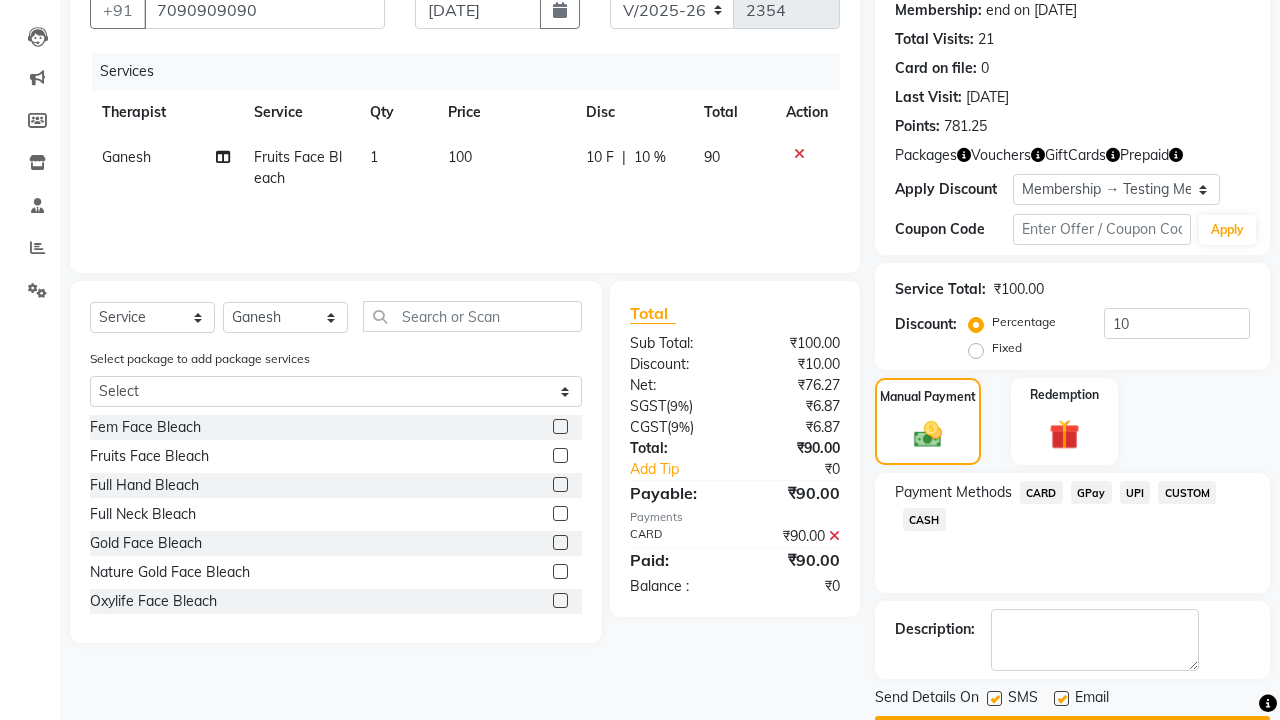 click 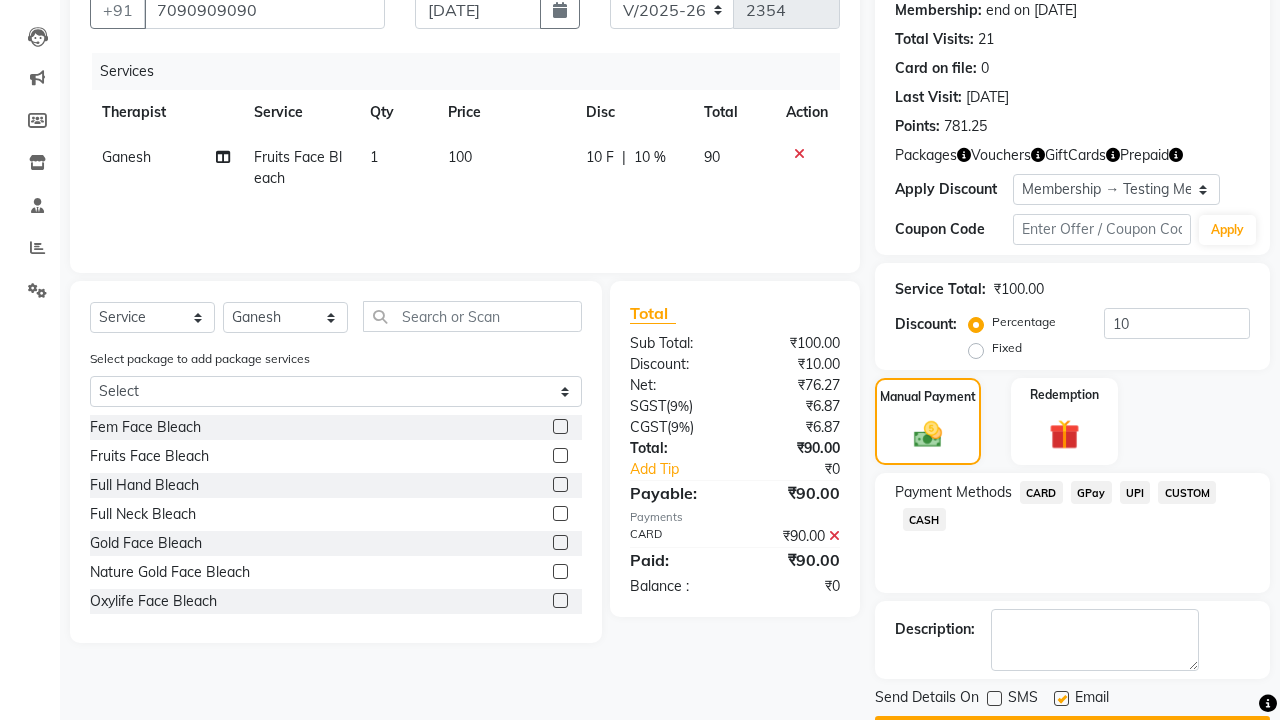 click 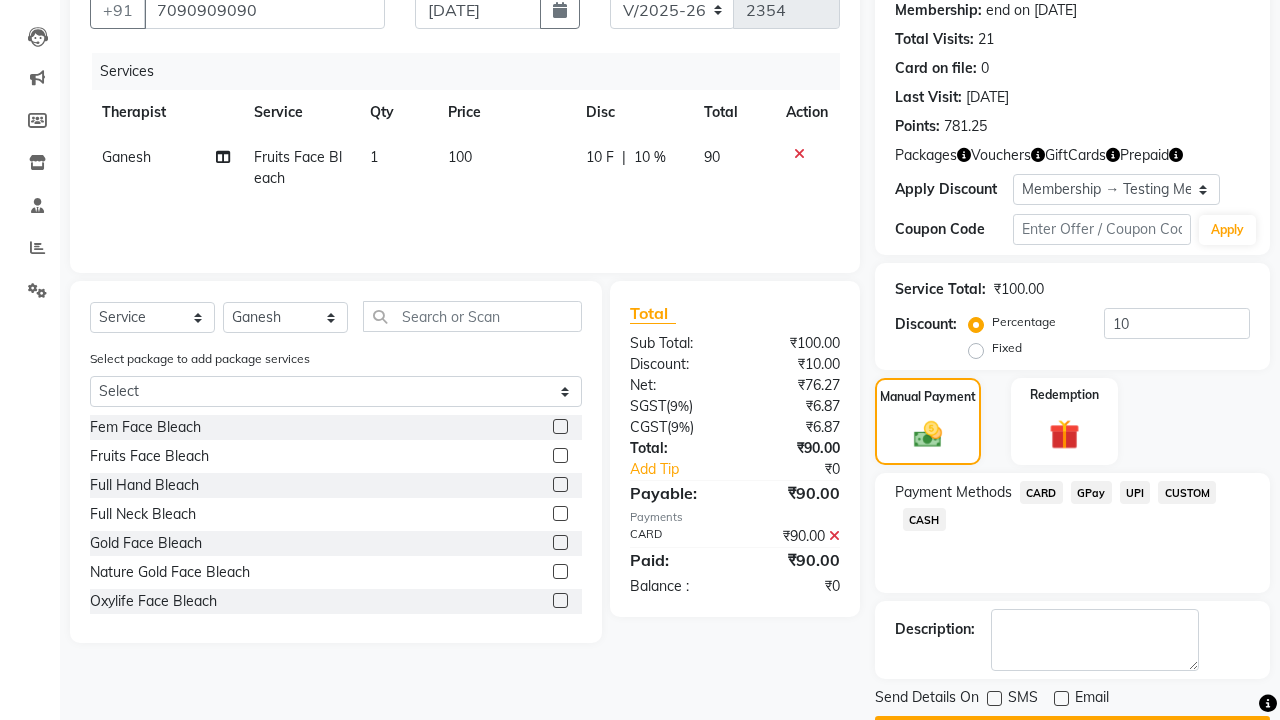 click on "Checkout" 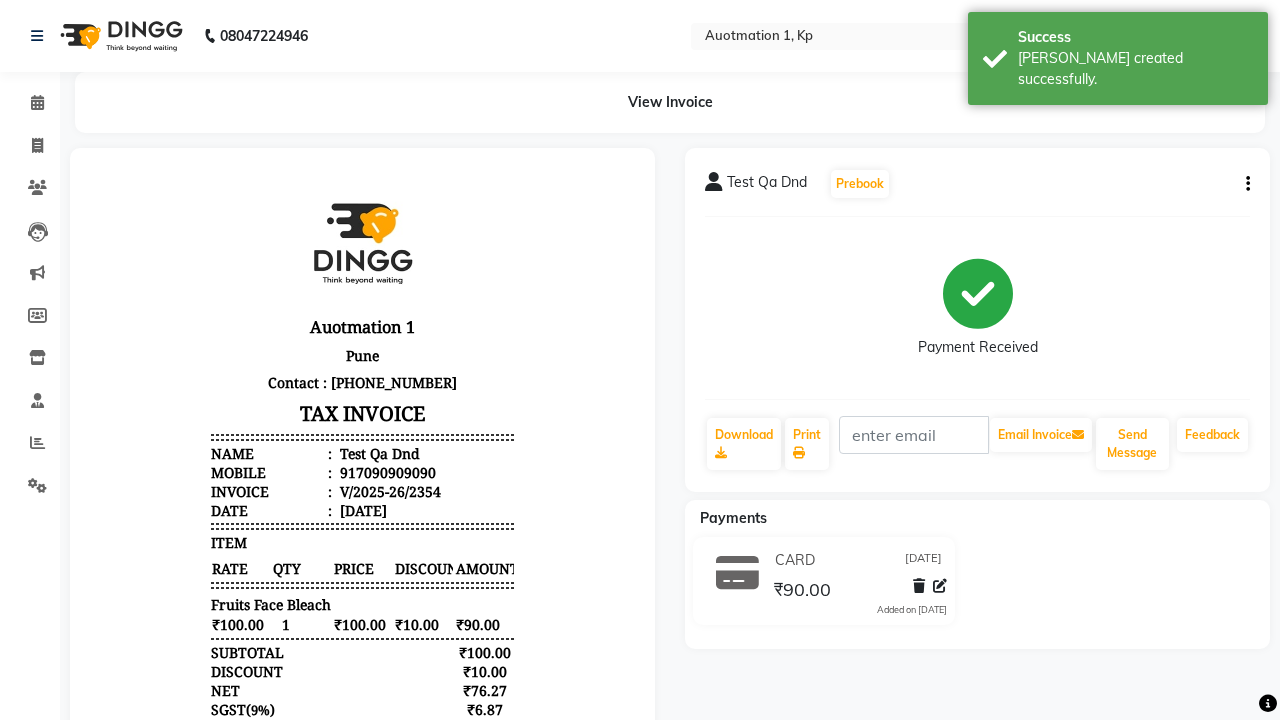 scroll, scrollTop: 0, scrollLeft: 0, axis: both 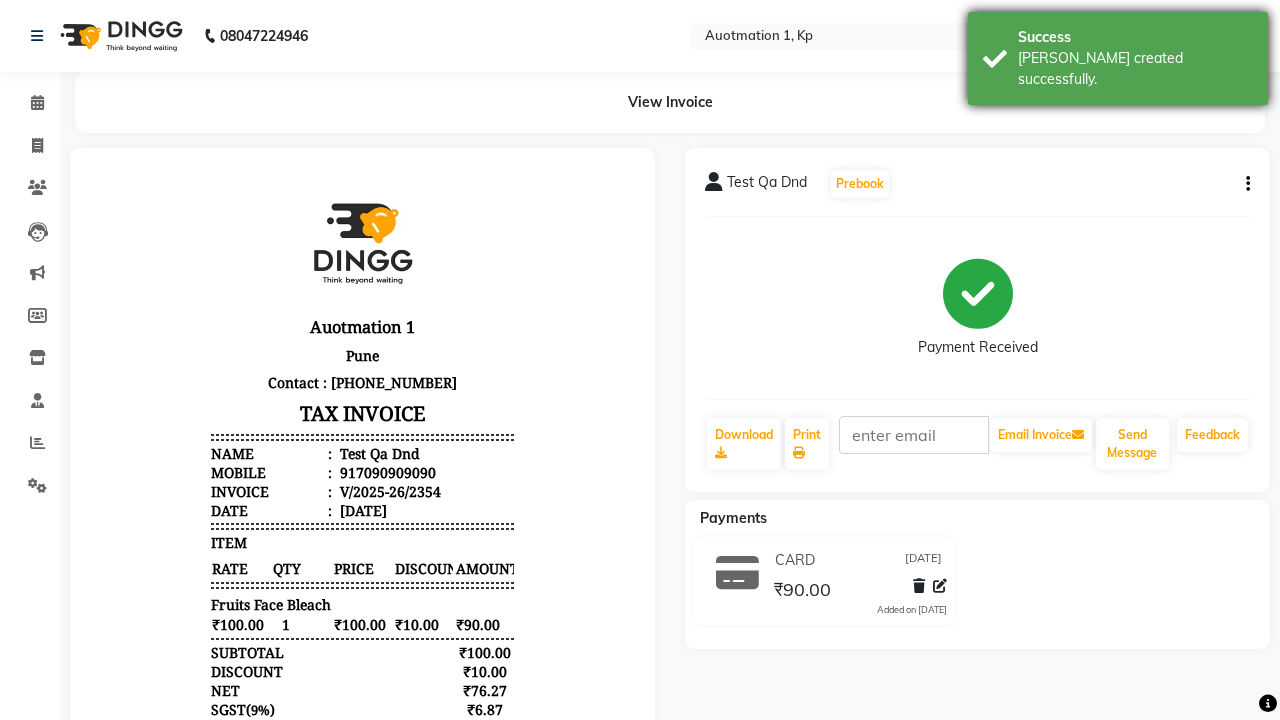 click on "[PERSON_NAME] created successfully." at bounding box center (1135, 69) 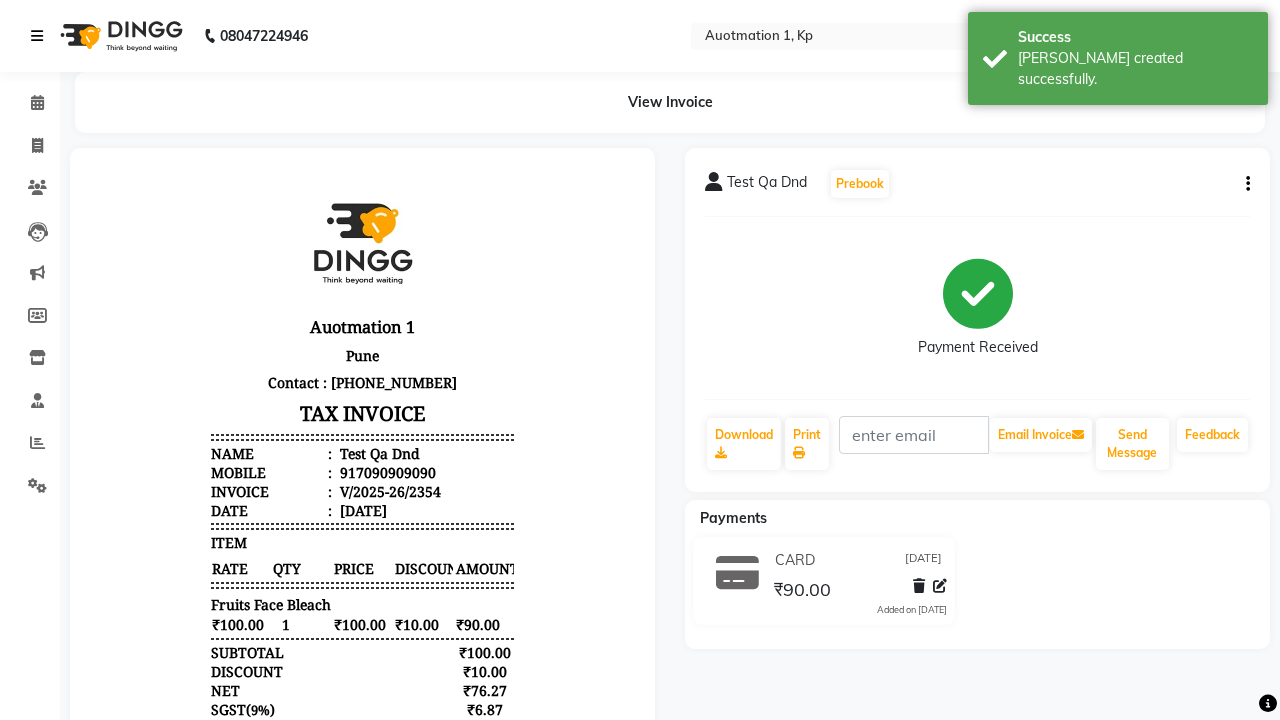 click at bounding box center (37, 36) 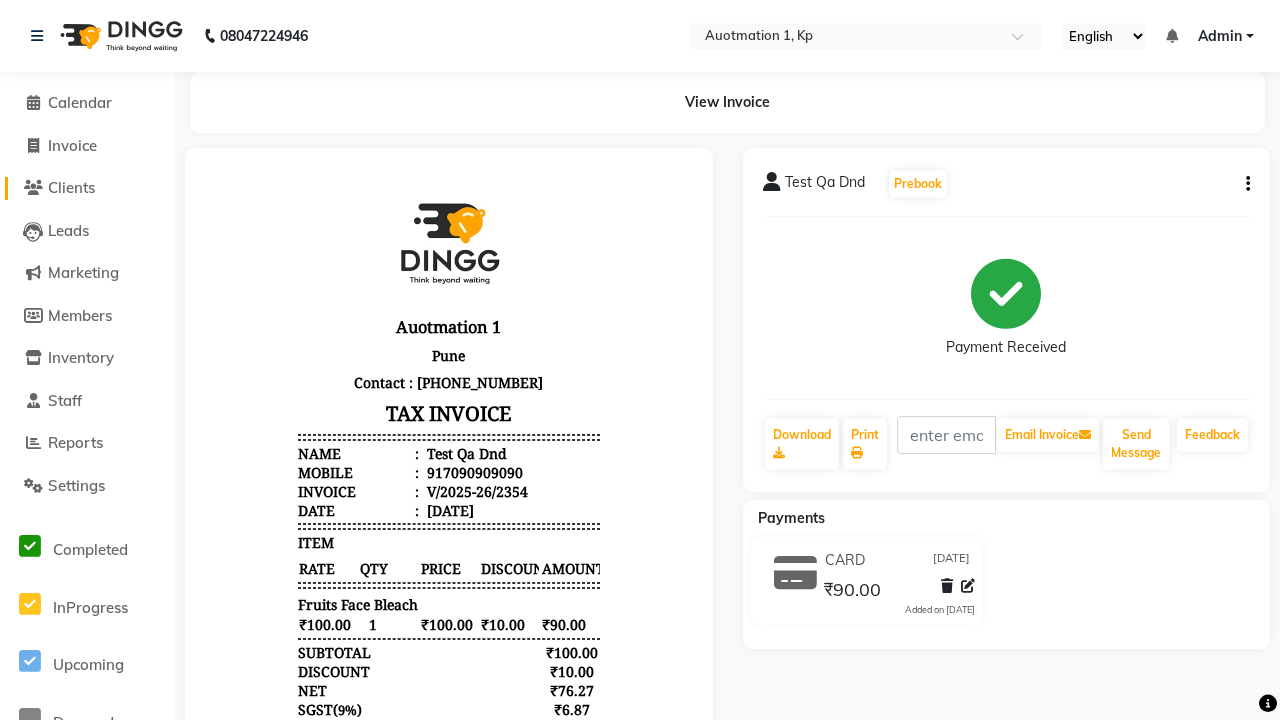 click on "Clients" 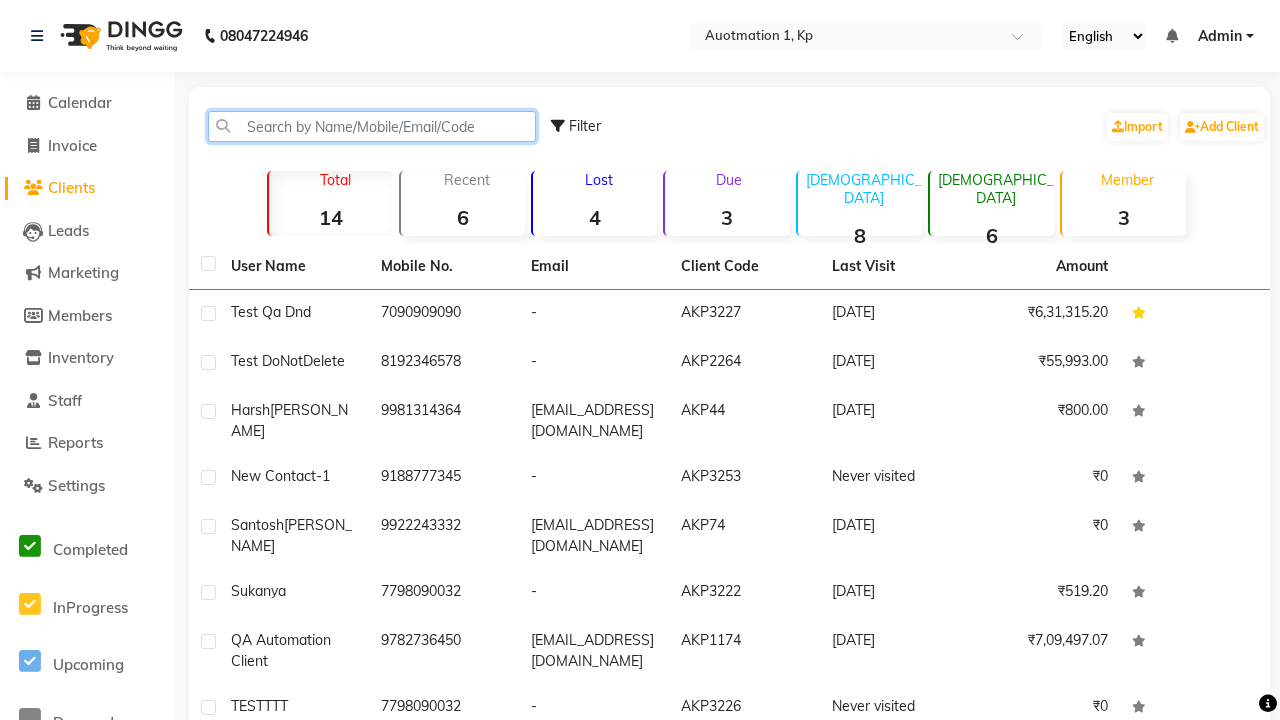 type on "7090909090" 